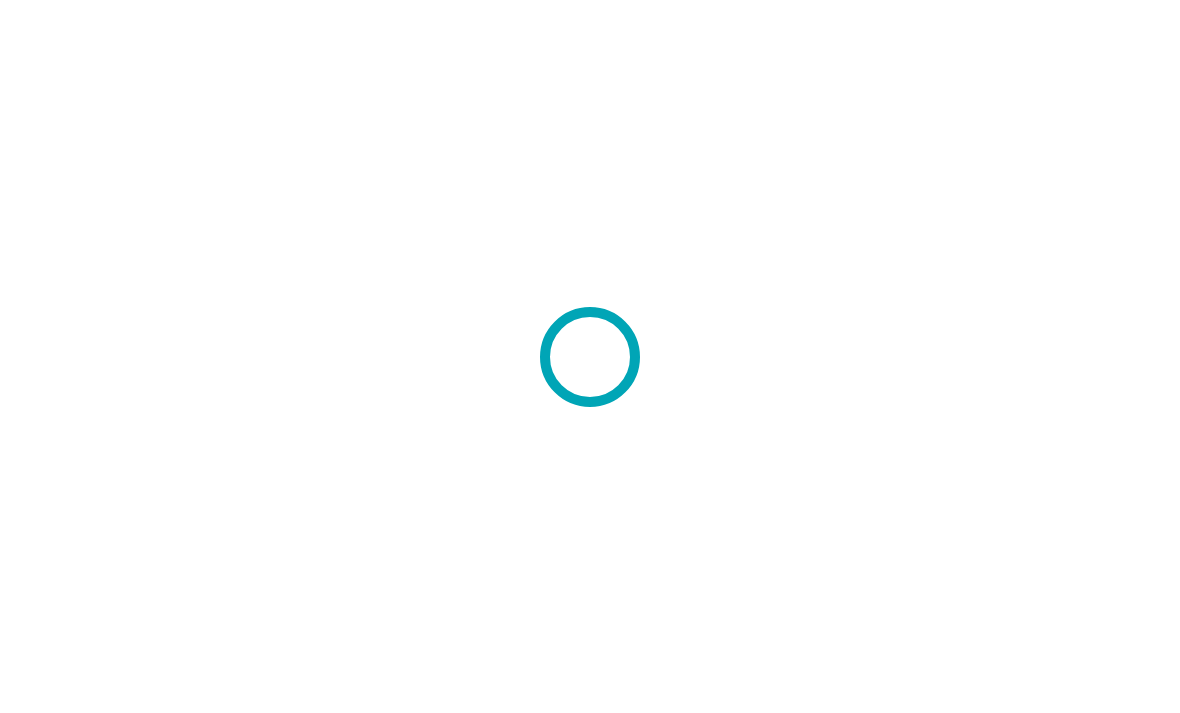scroll, scrollTop: 0, scrollLeft: 0, axis: both 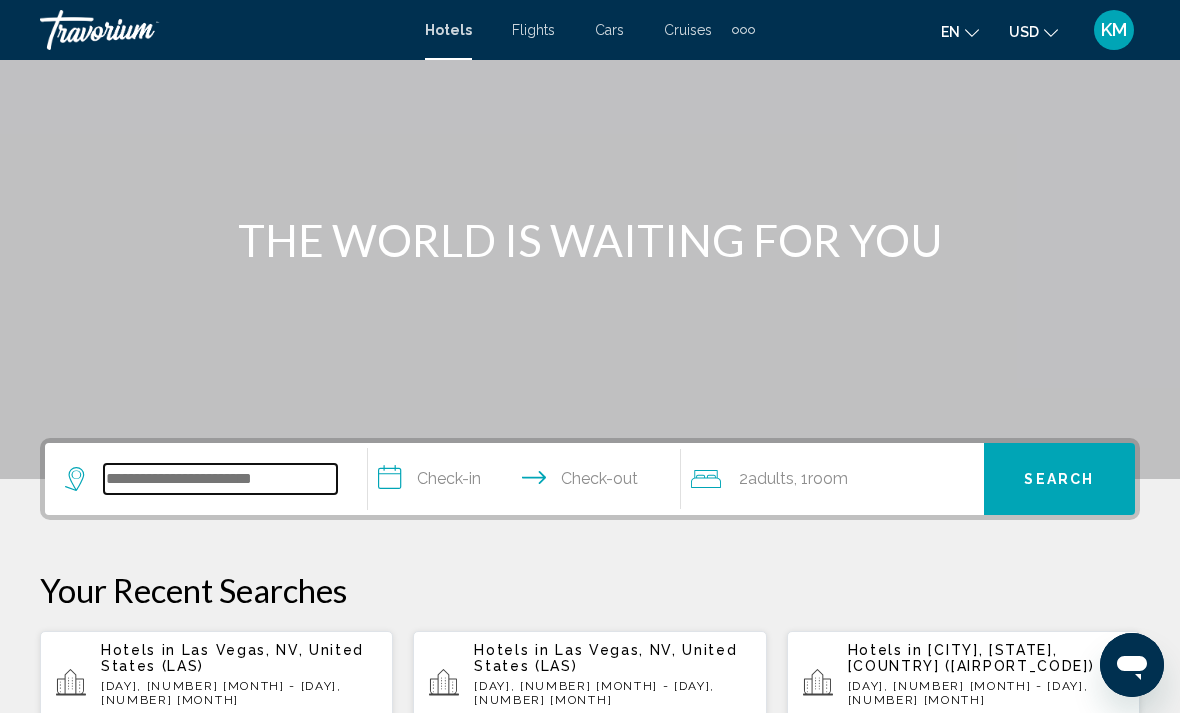 click at bounding box center (220, 479) 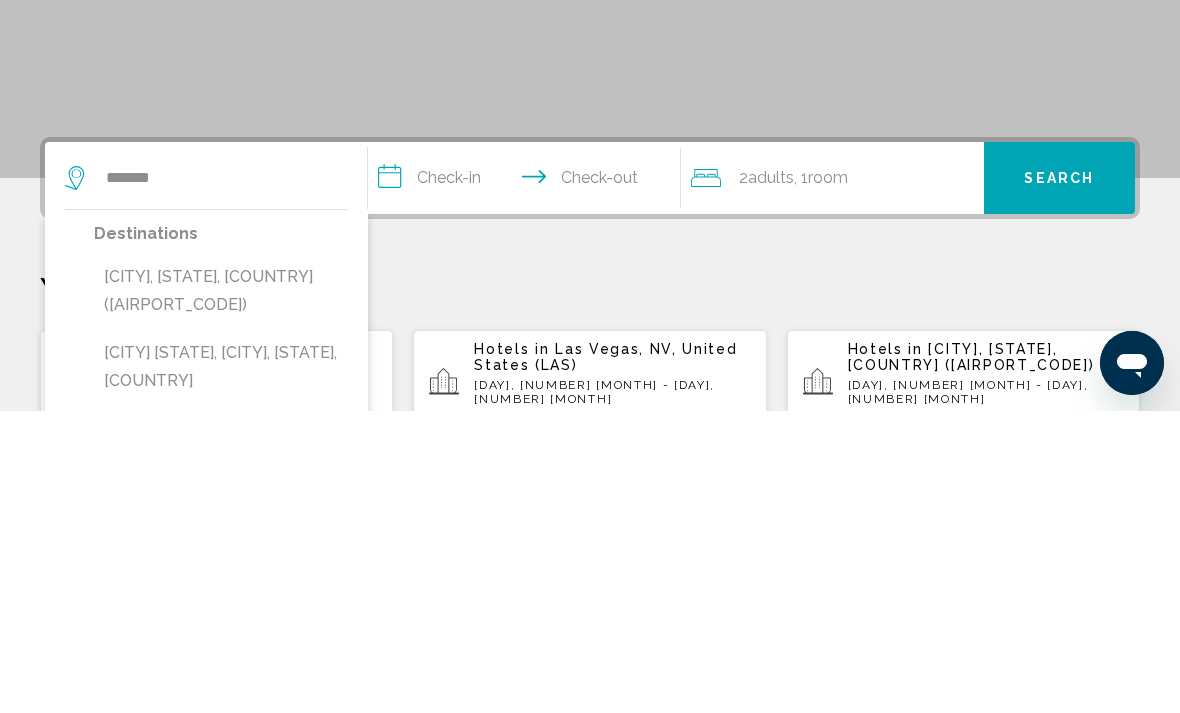click on "[CITY], [STATE], [COUNTRY] ([AIRPORT_CODE])" at bounding box center [221, 593] 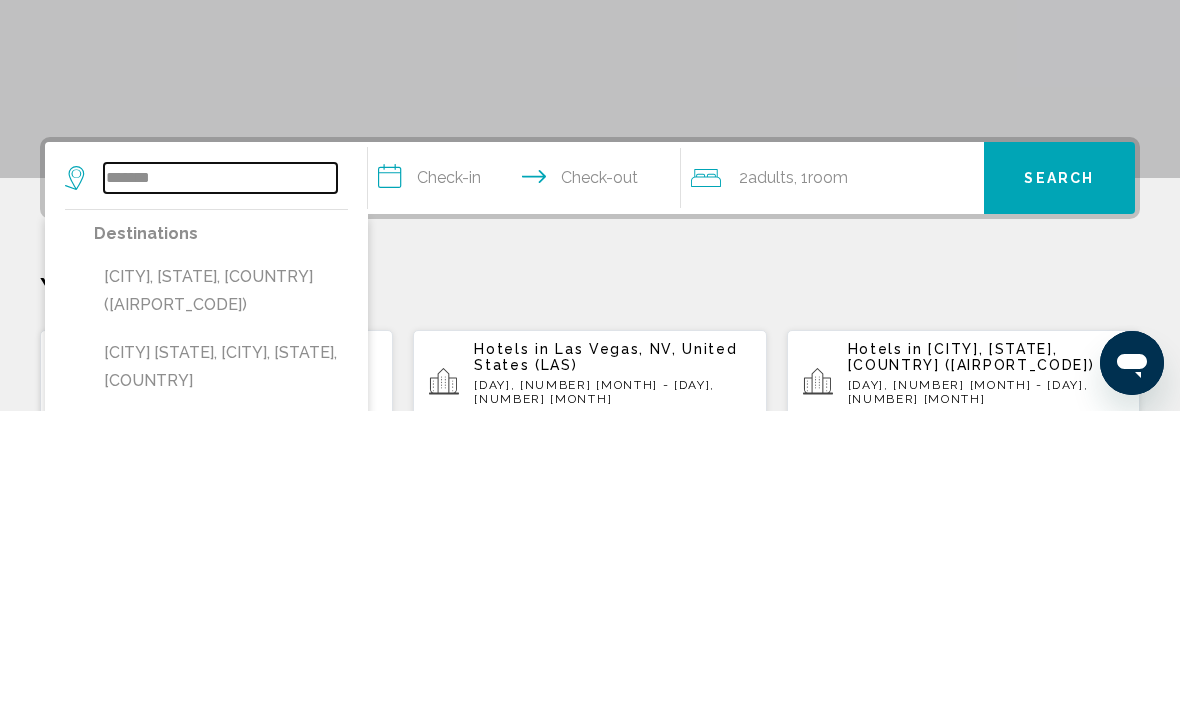 type on "**********" 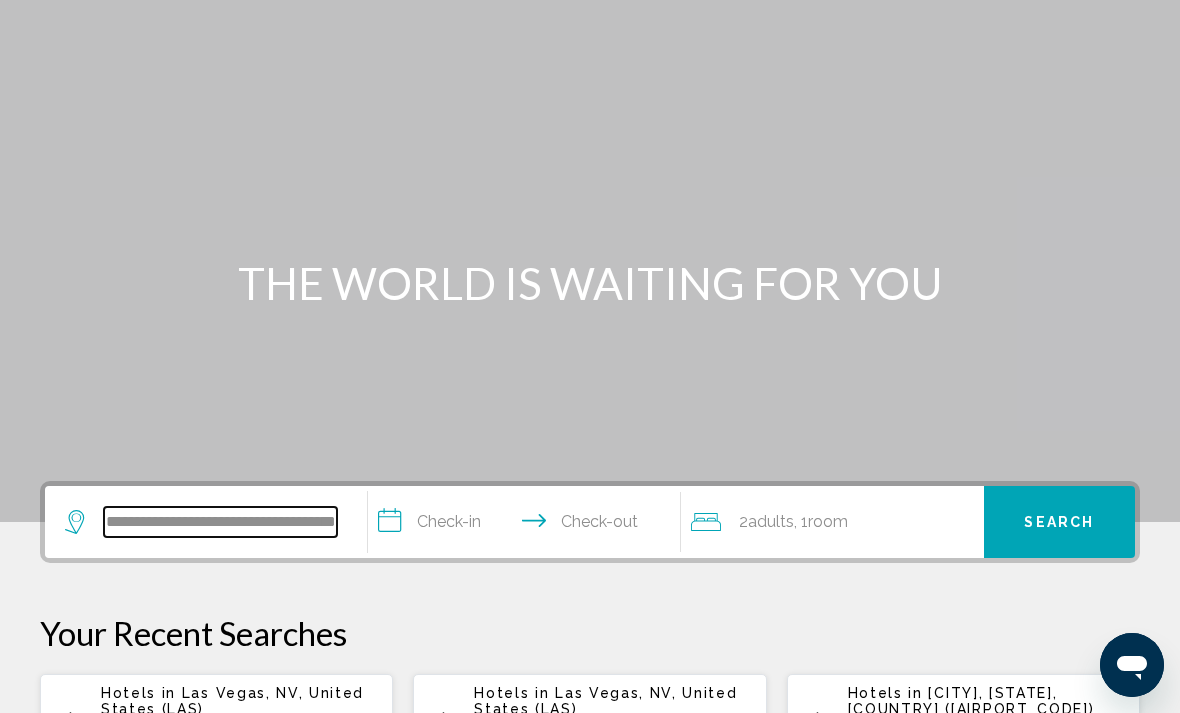 scroll, scrollTop: 0, scrollLeft: 0, axis: both 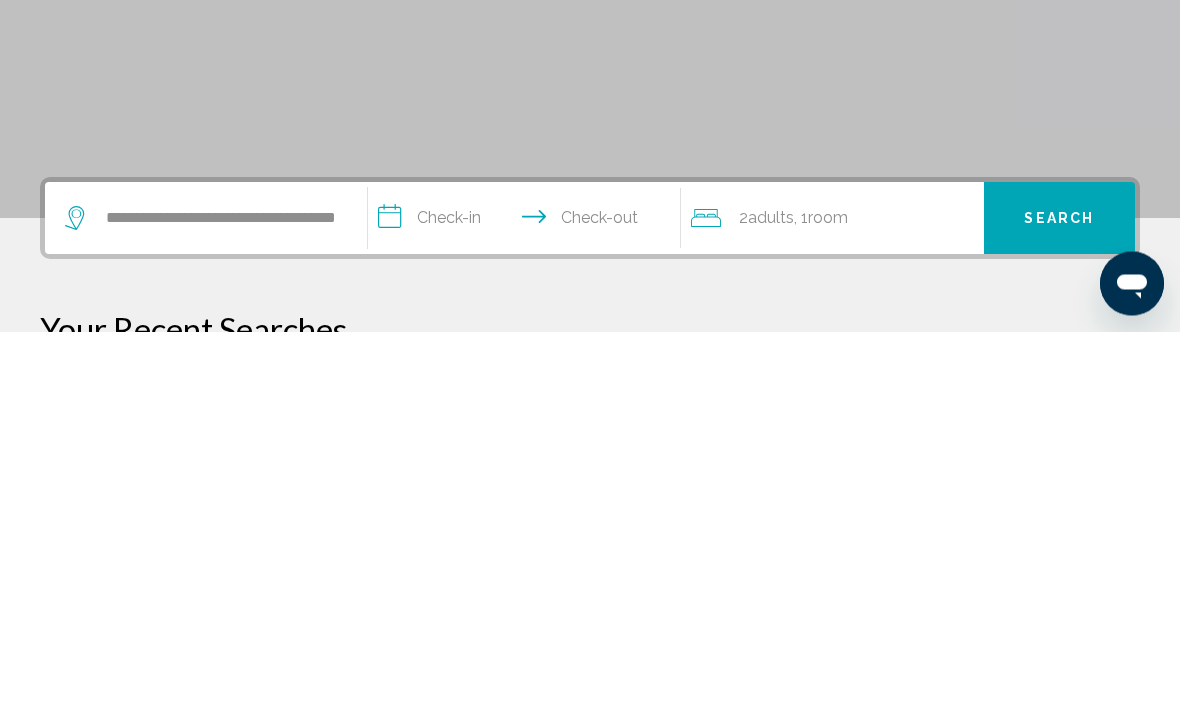 click 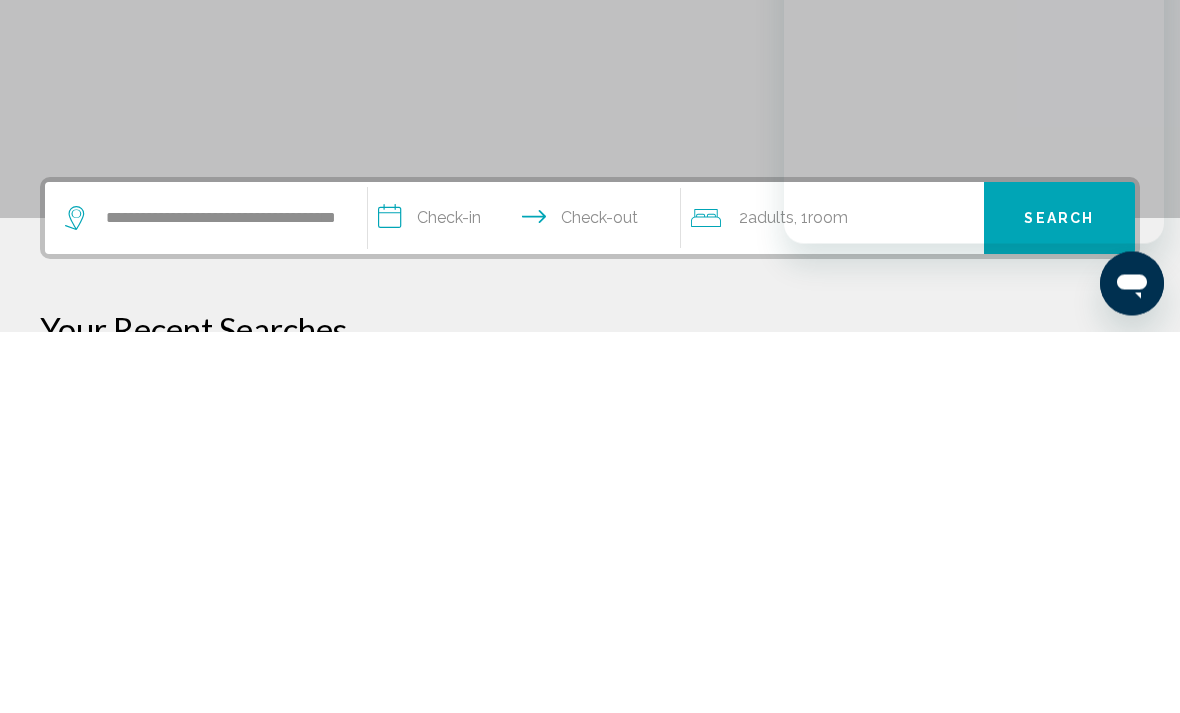 scroll, scrollTop: 382, scrollLeft: 0, axis: vertical 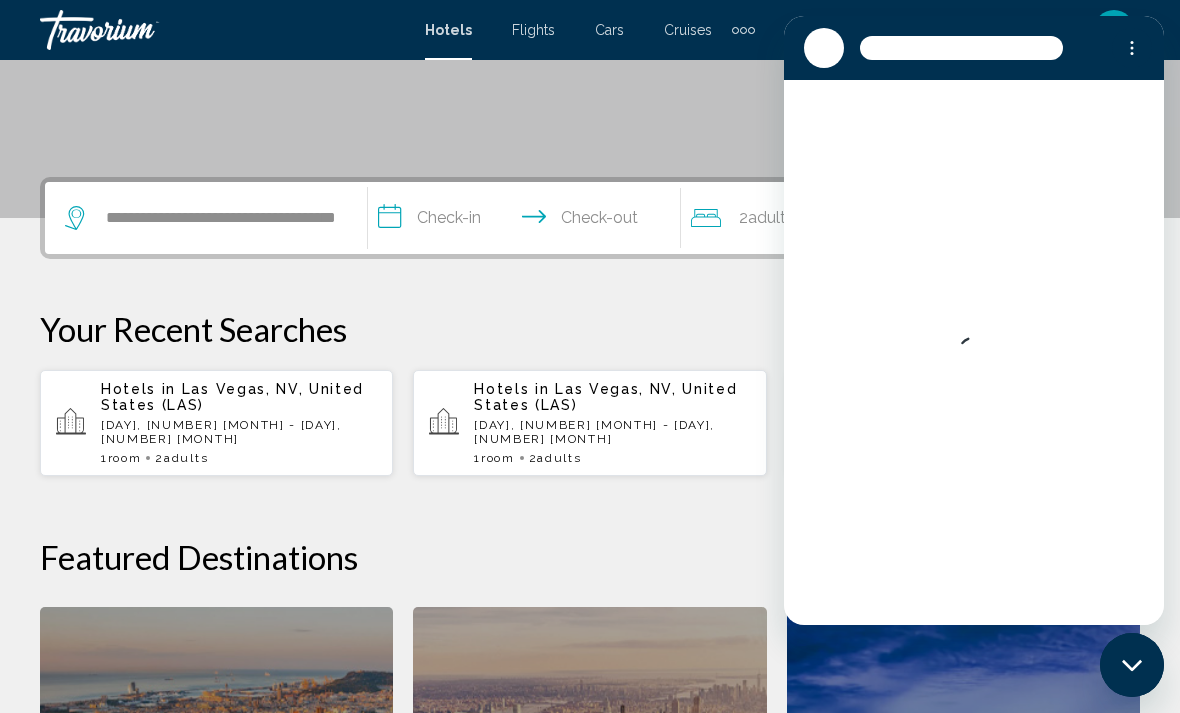 click on "Your Recent Searches" at bounding box center (590, 329) 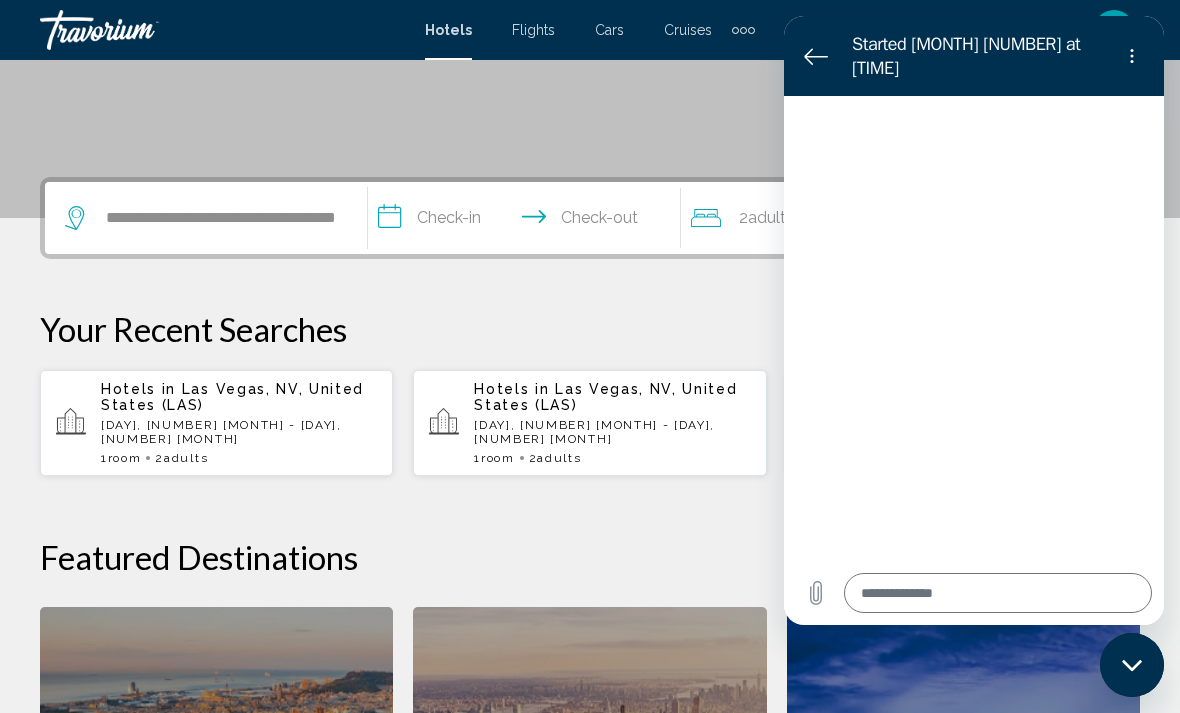 type on "*" 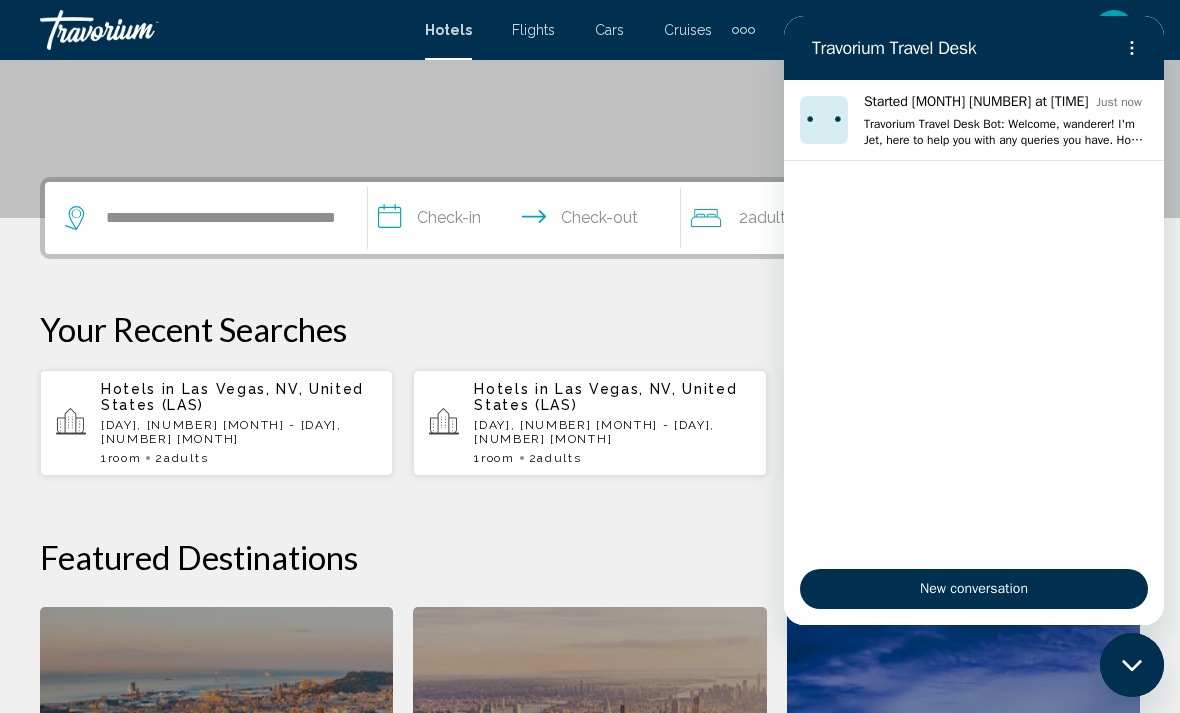 click at bounding box center (1132, 665) 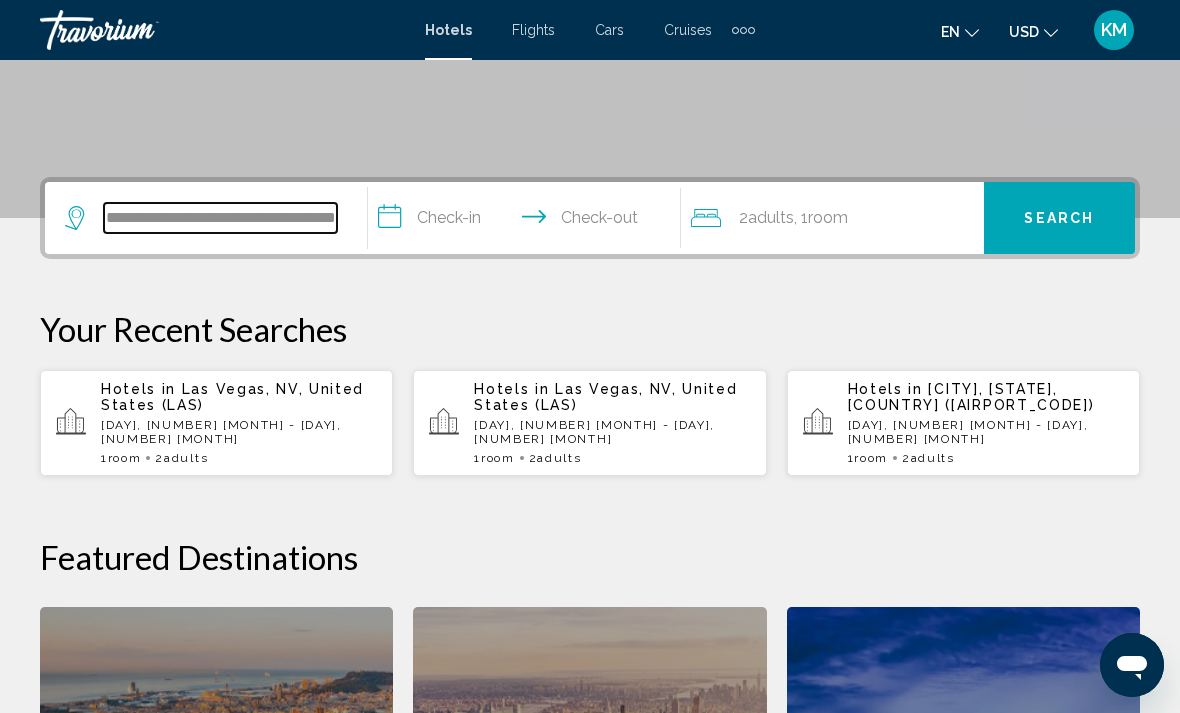 click on "**********" at bounding box center [220, 218] 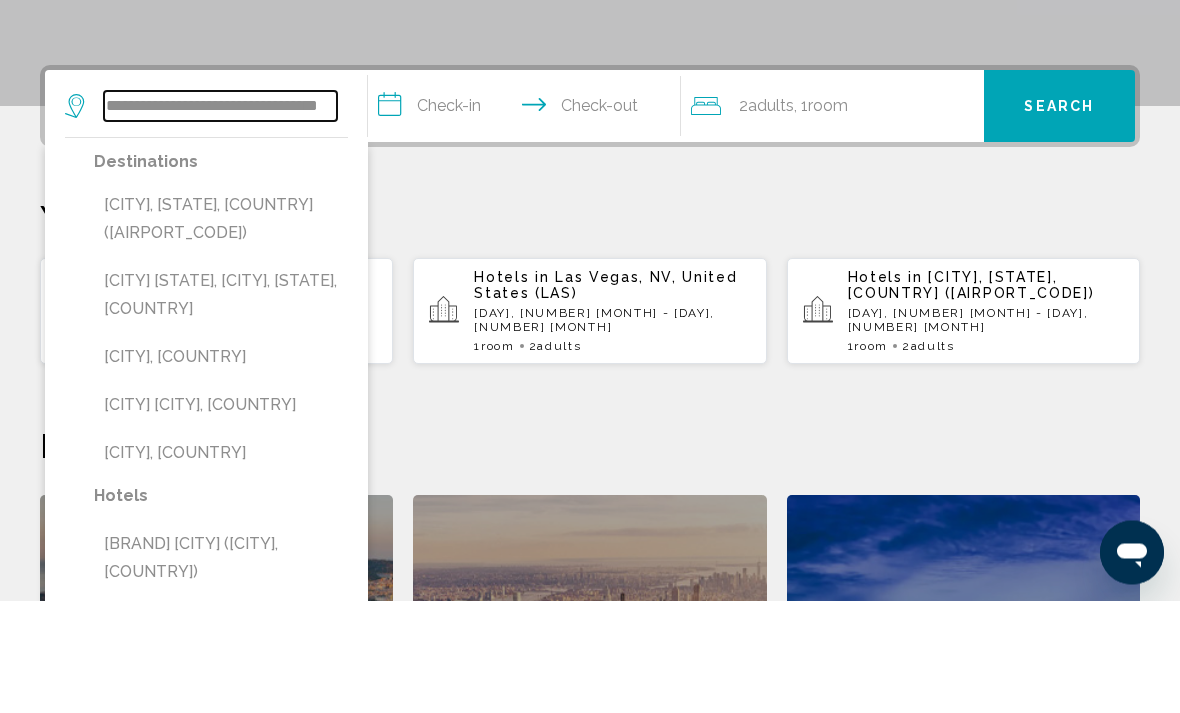 type on "**********" 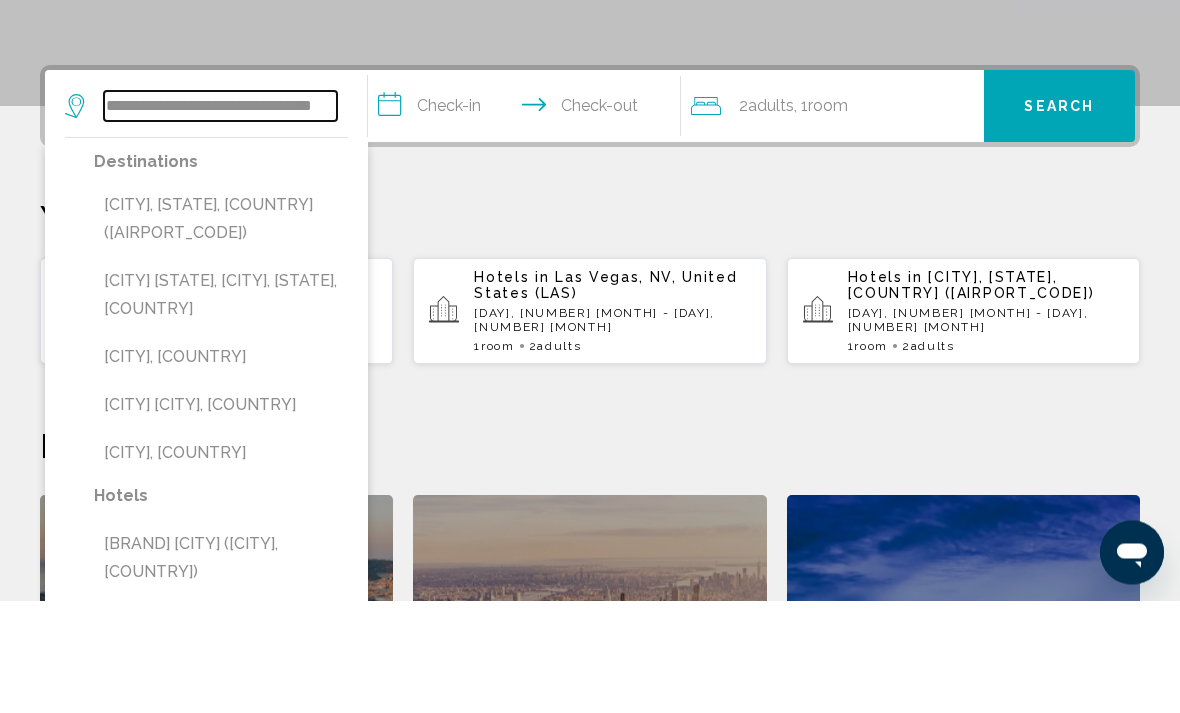 click on "**********" at bounding box center [220, 219] 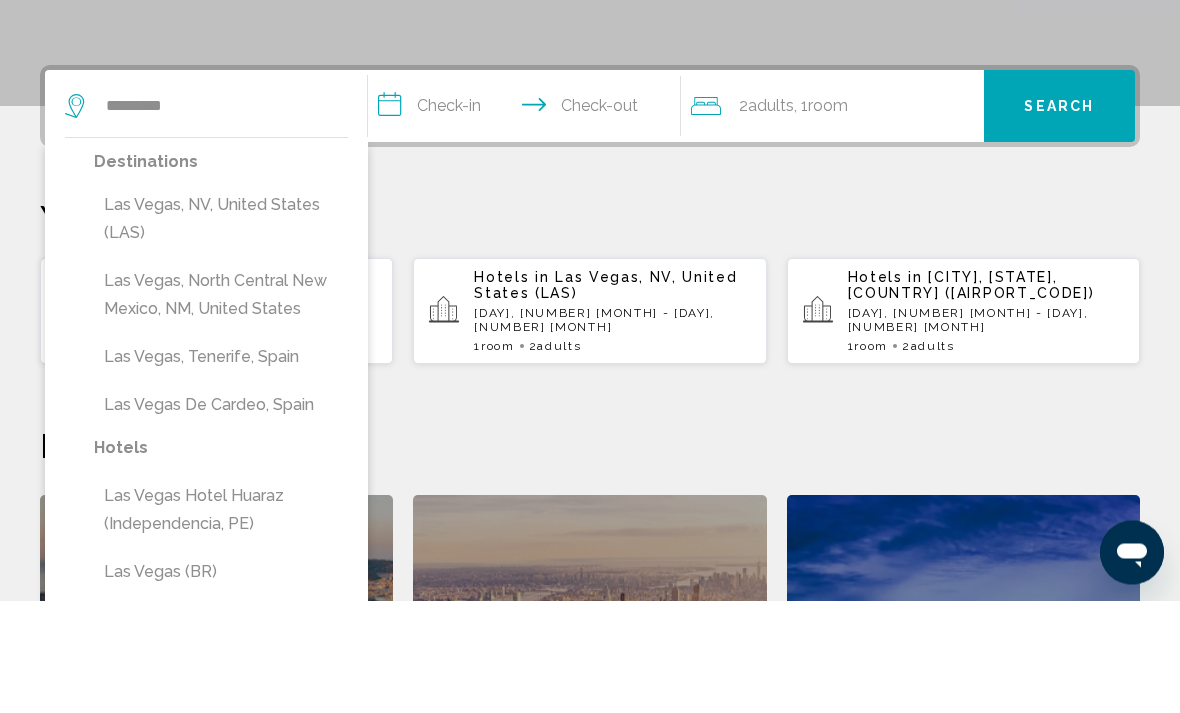 click on "Las Vegas, NV, United States (LAS)" at bounding box center (221, 332) 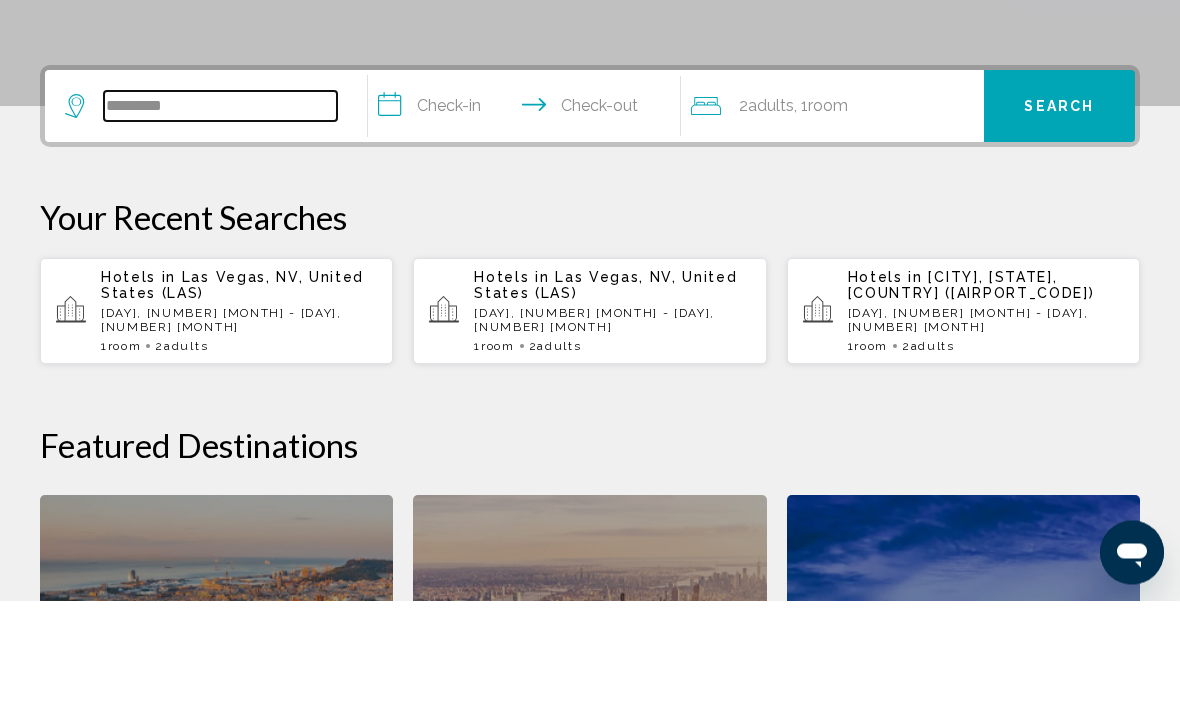 type on "**********" 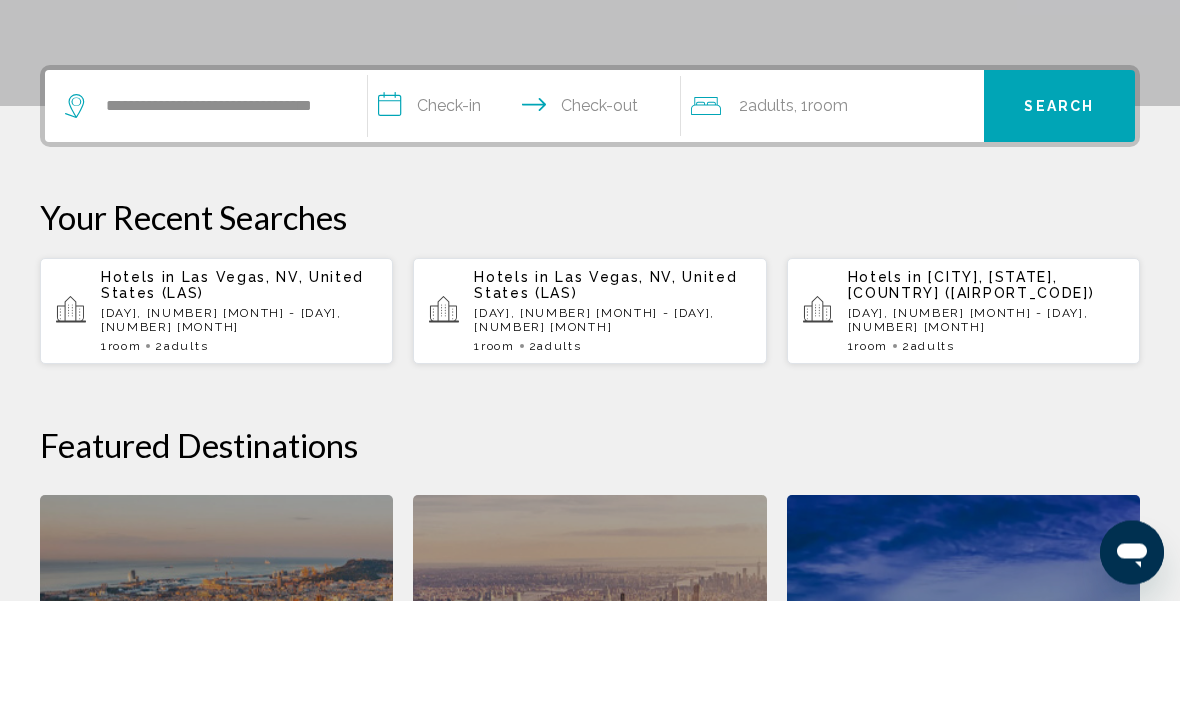 click on "**********" at bounding box center [528, 222] 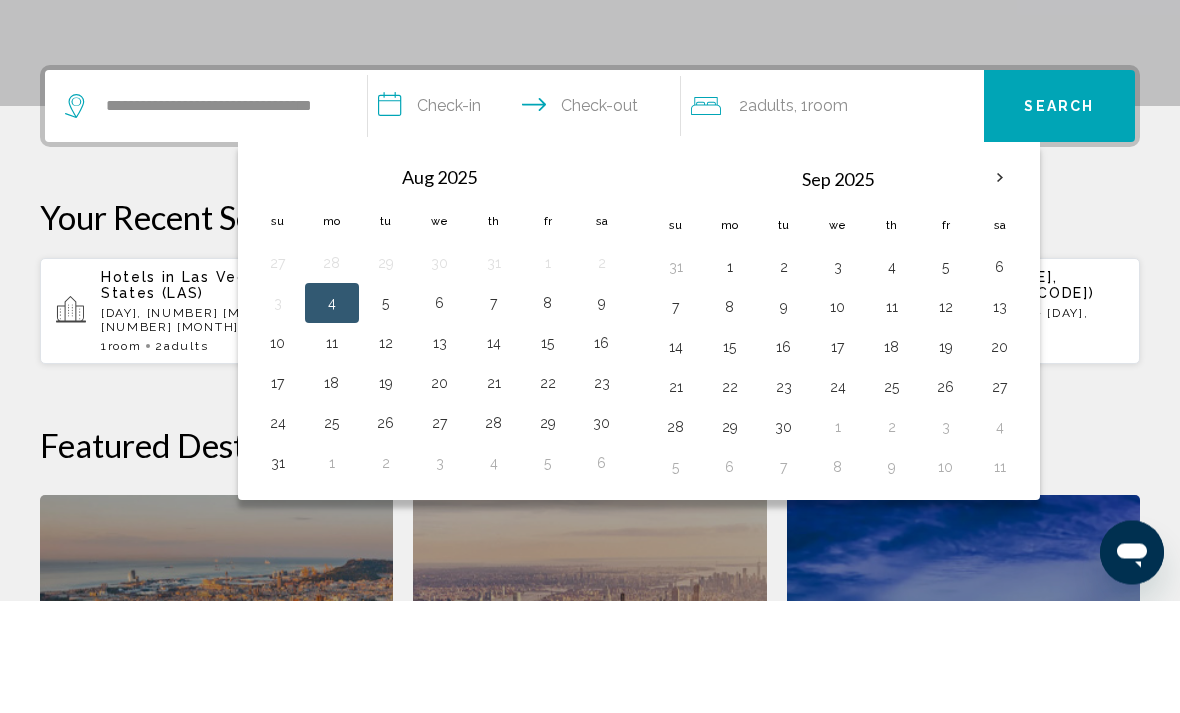 scroll, scrollTop: 494, scrollLeft: 0, axis: vertical 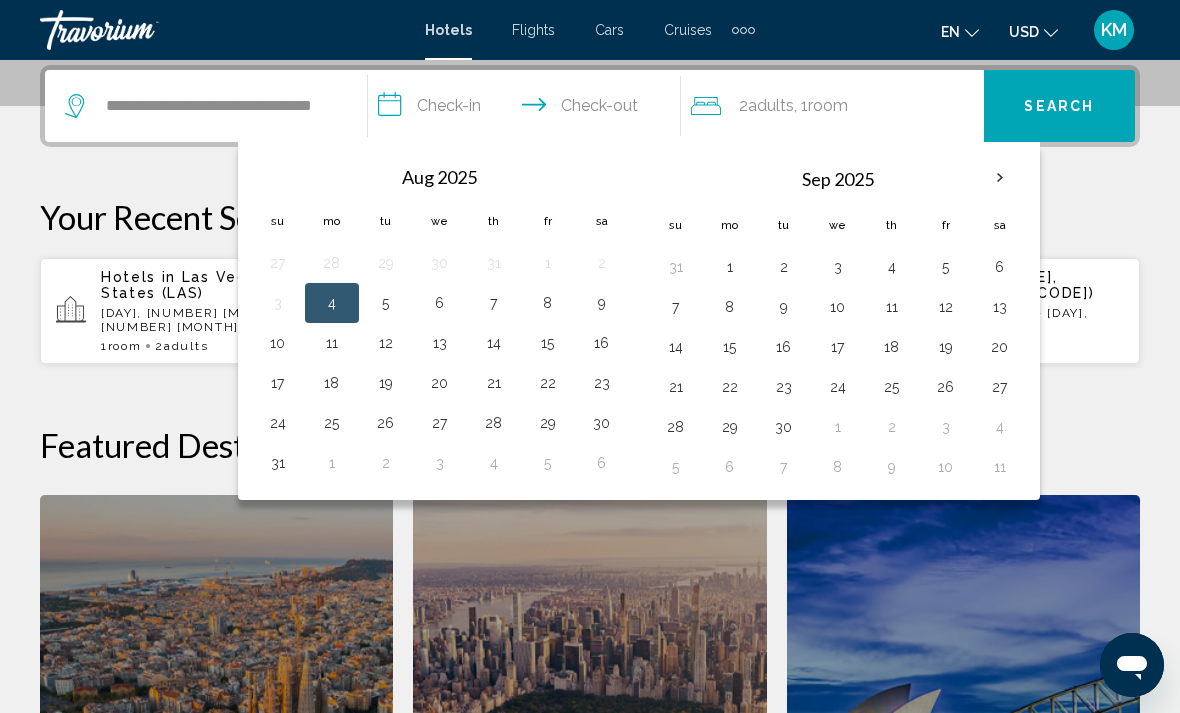 click on "15" at bounding box center (730, 347) 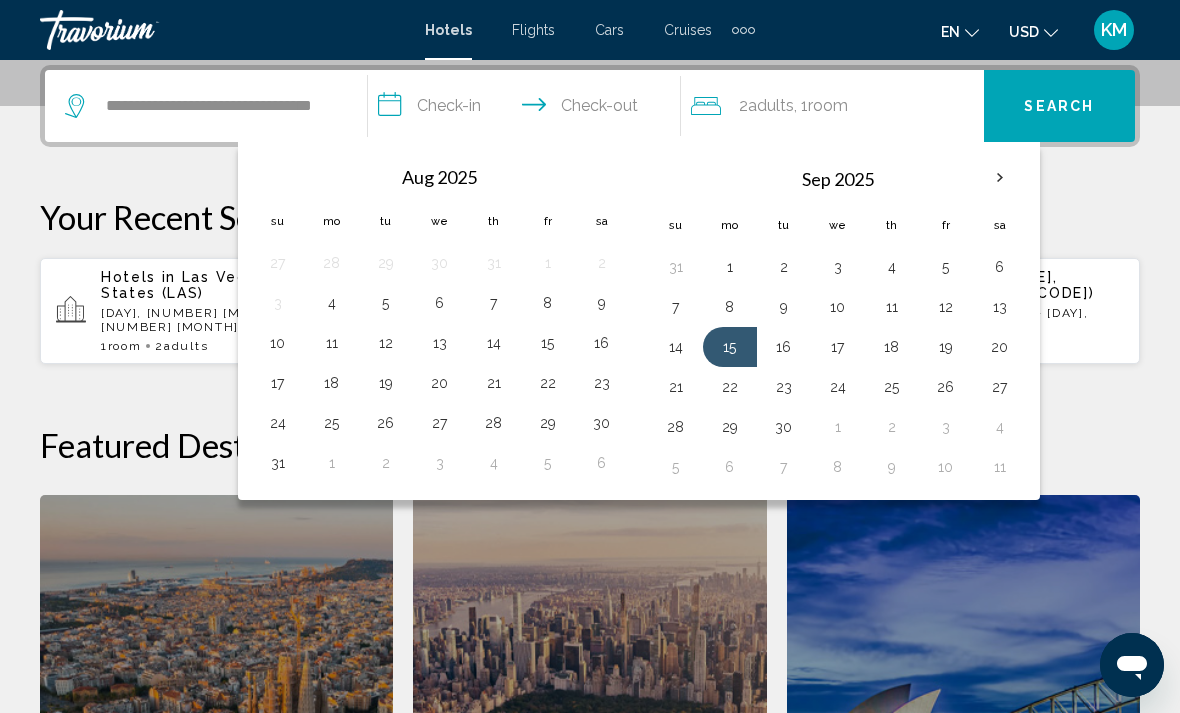 click on "18" at bounding box center [892, 347] 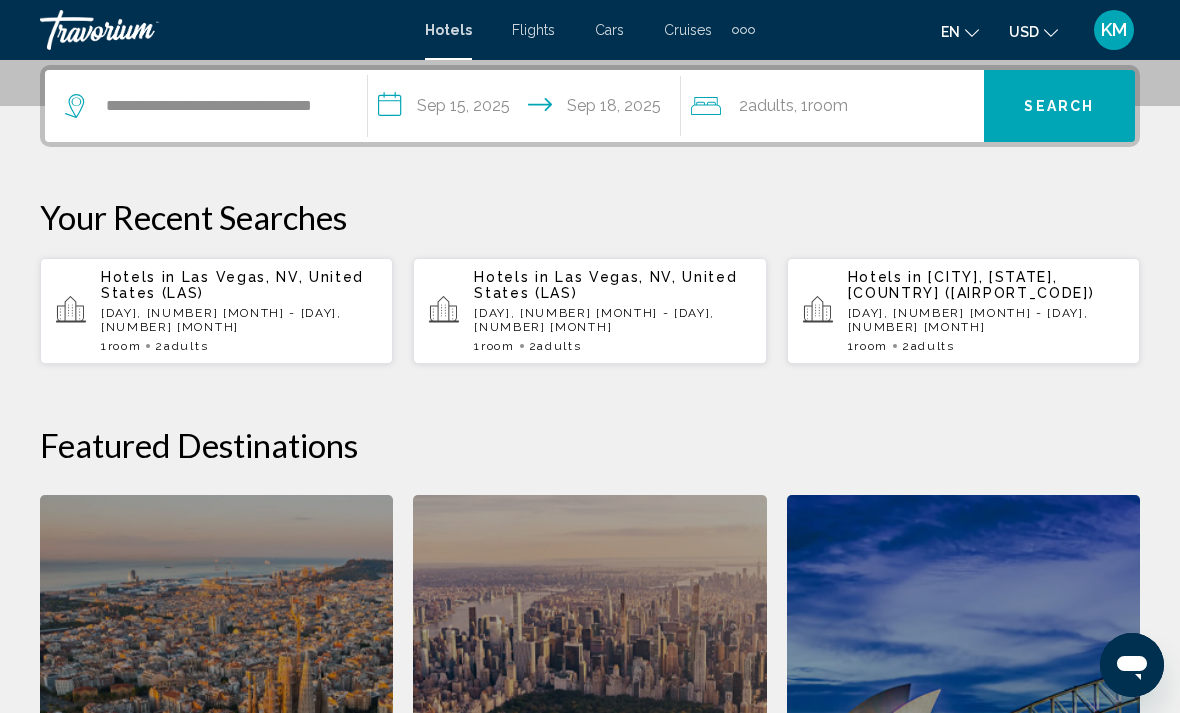 click on "Search" at bounding box center (1059, 106) 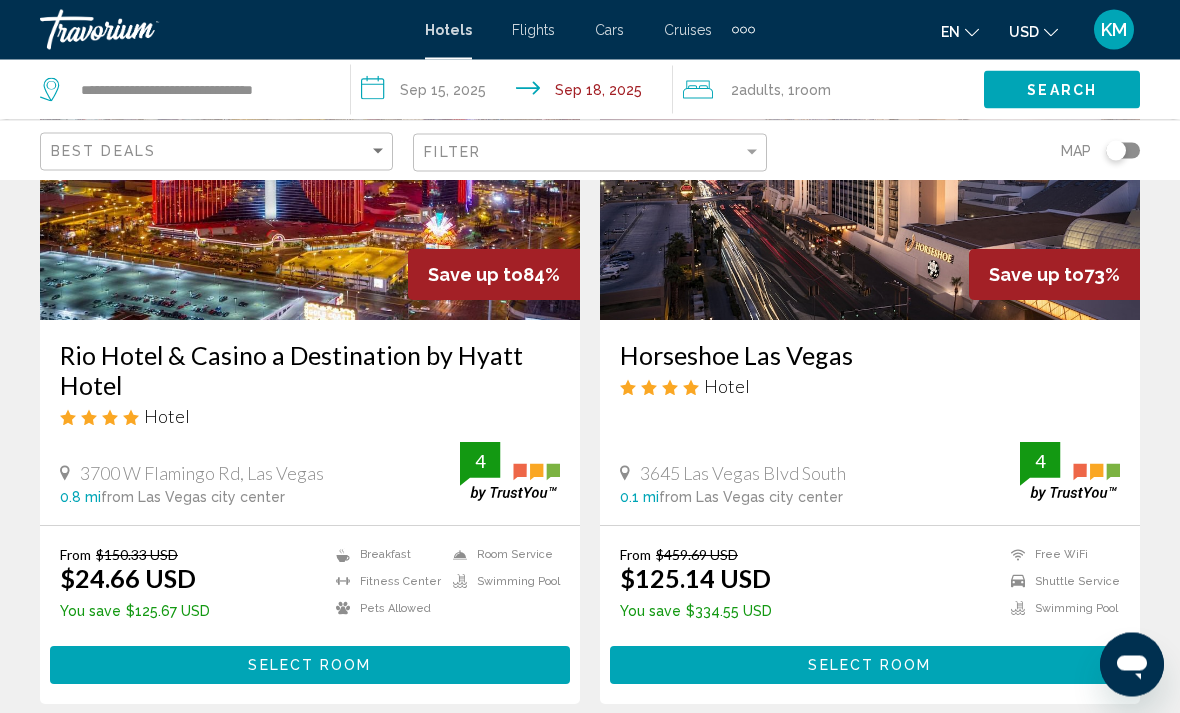 scroll, scrollTop: 250, scrollLeft: 0, axis: vertical 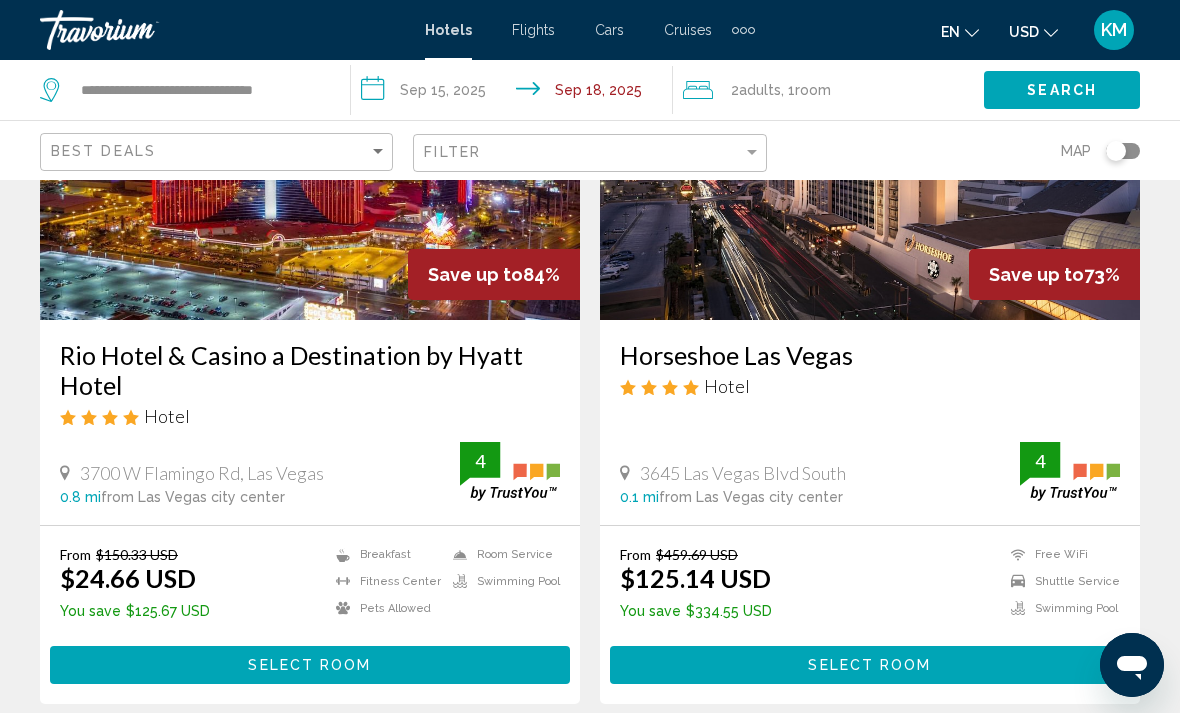 click on "Select Room" at bounding box center (310, 664) 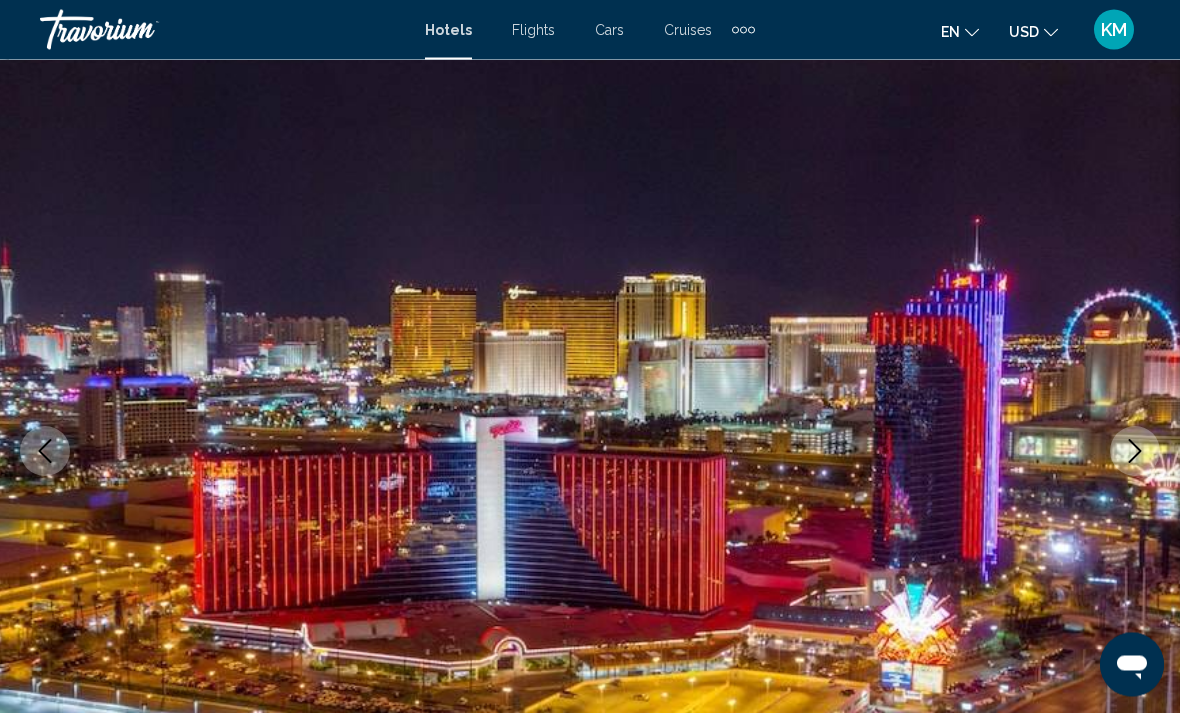 scroll, scrollTop: 0, scrollLeft: 0, axis: both 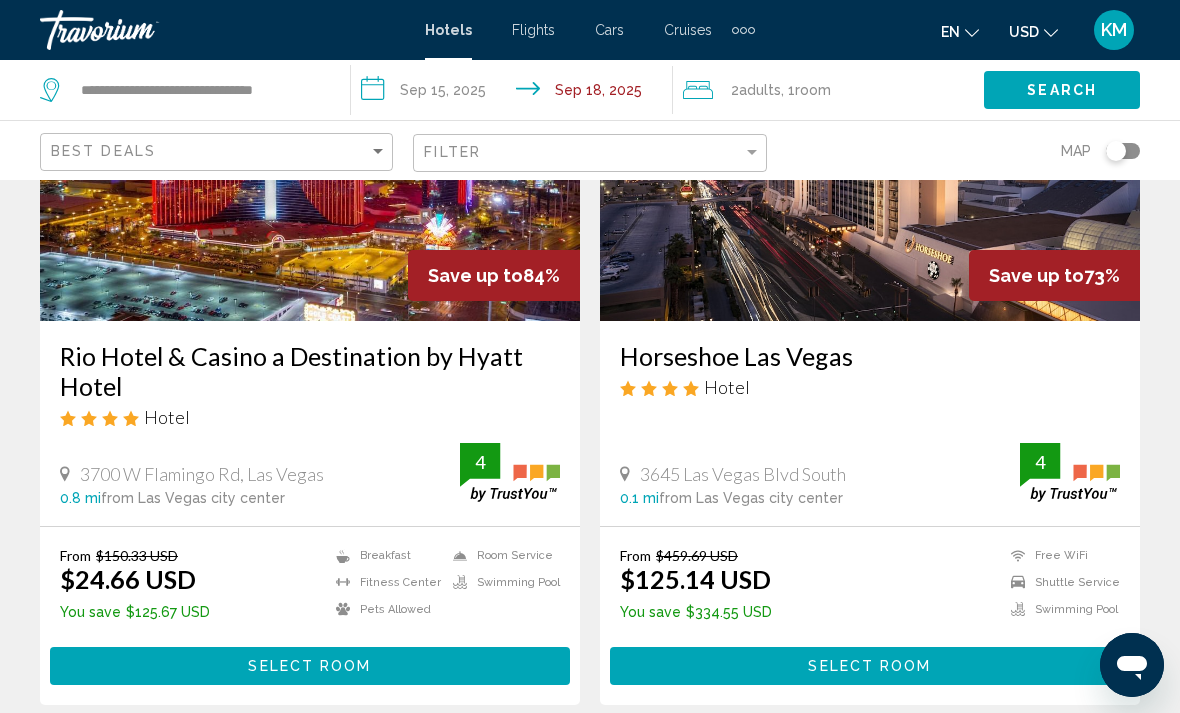 click on "Select Room" at bounding box center [309, 667] 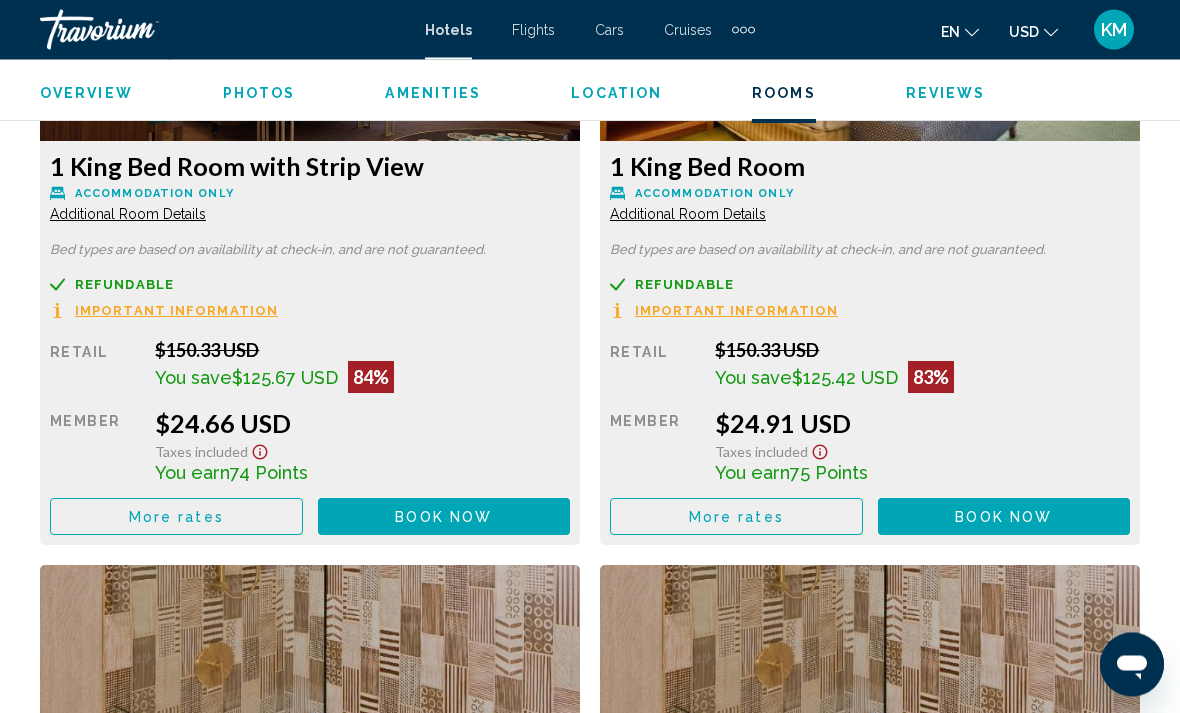 scroll, scrollTop: 3288, scrollLeft: 0, axis: vertical 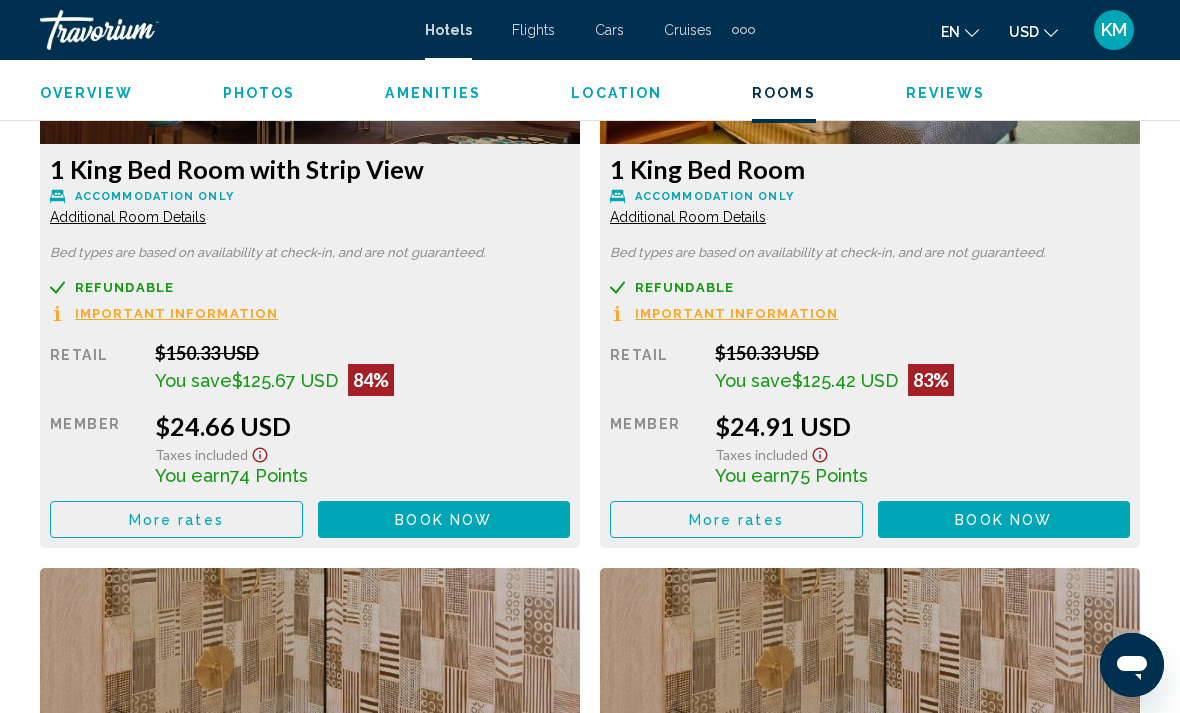 click on "Book now" at bounding box center (443, 520) 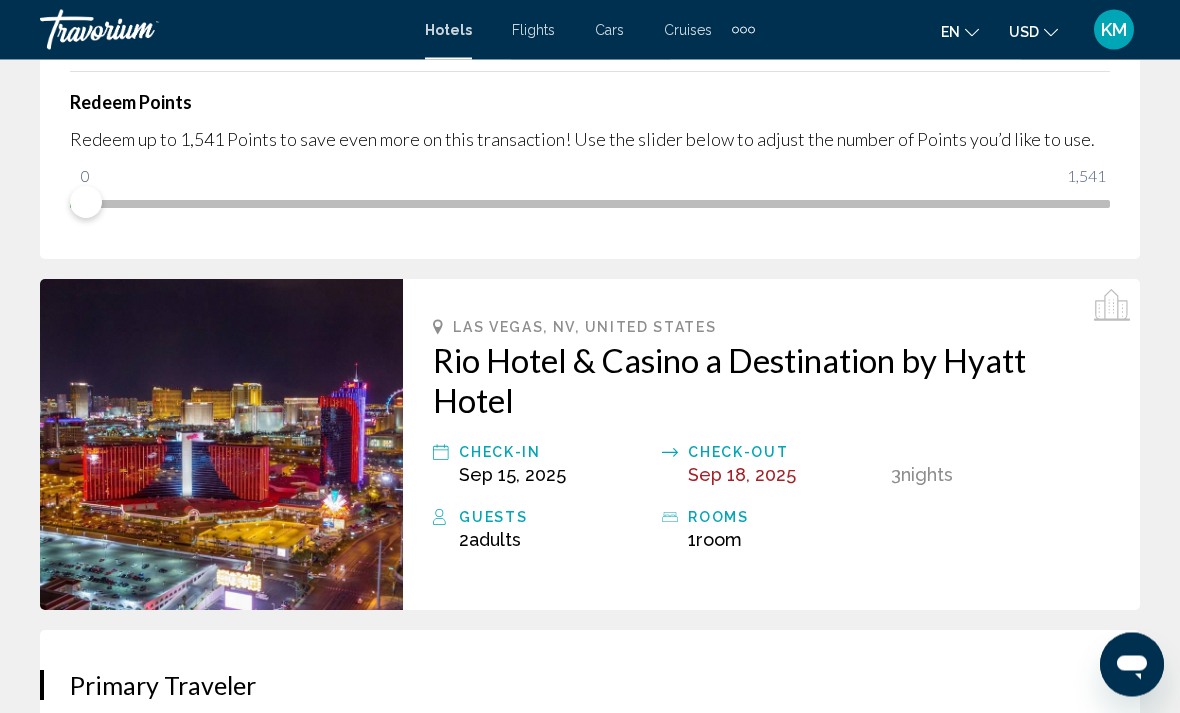scroll, scrollTop: 0, scrollLeft: 0, axis: both 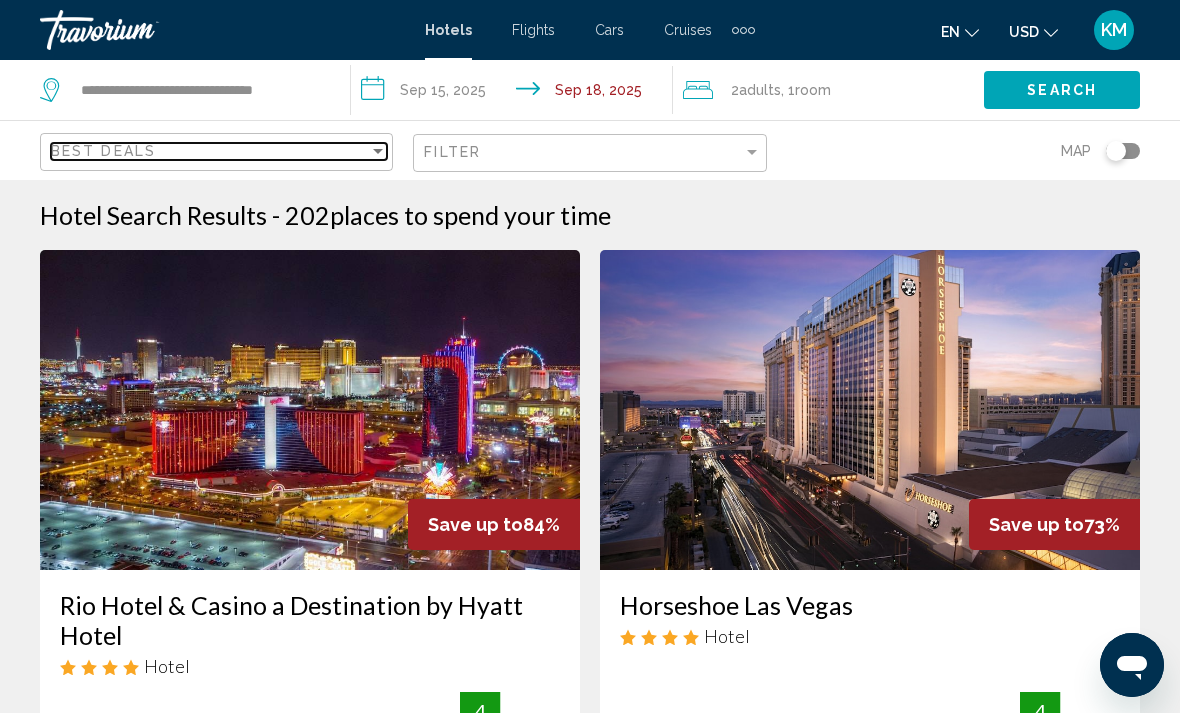 click on "Best Deals" at bounding box center [210, 151] 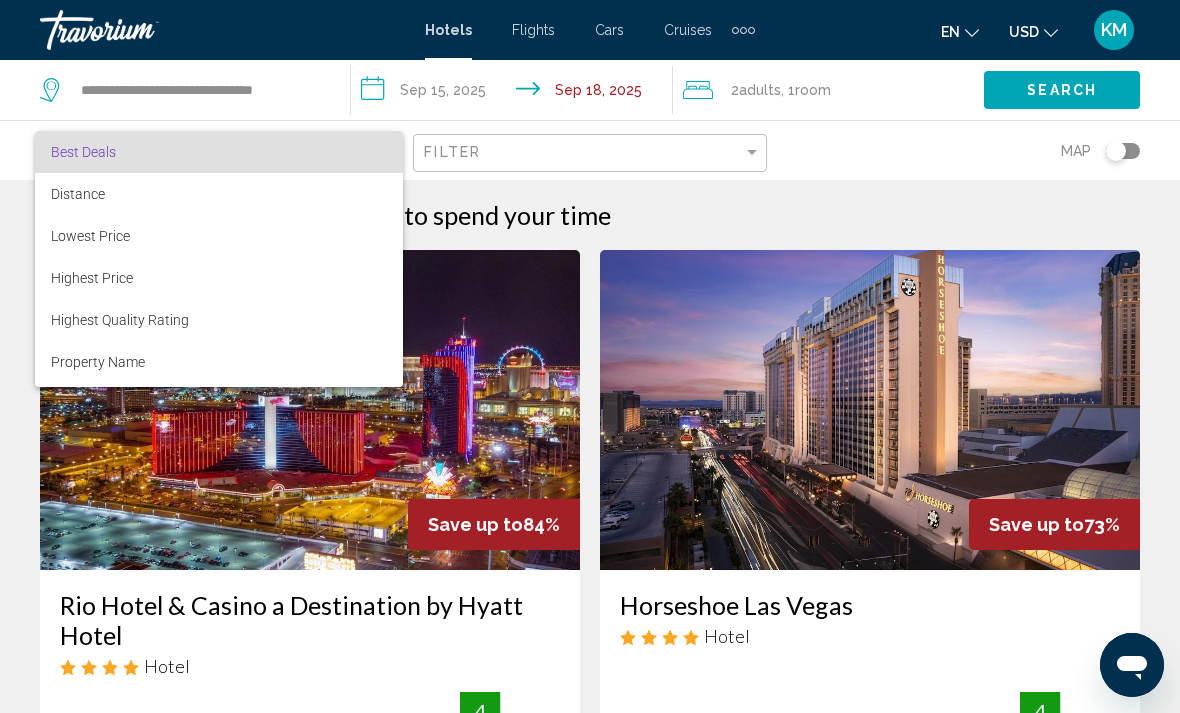 click at bounding box center (590, 356) 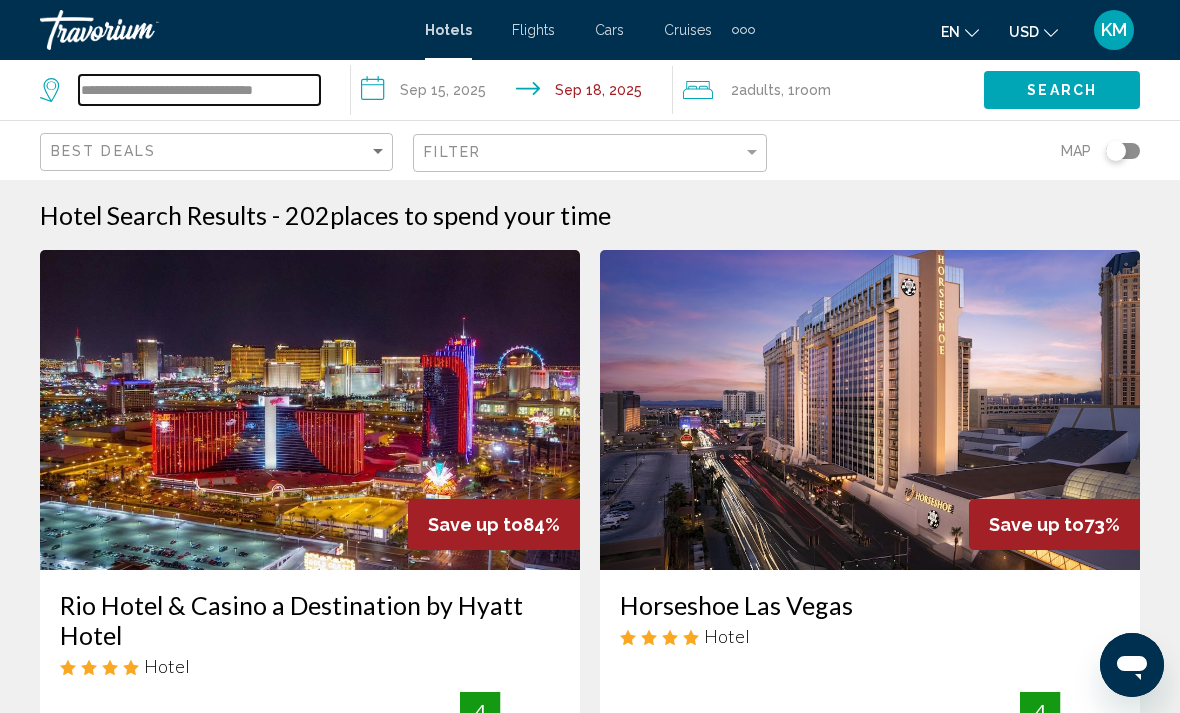 click on "**********" at bounding box center (199, 90) 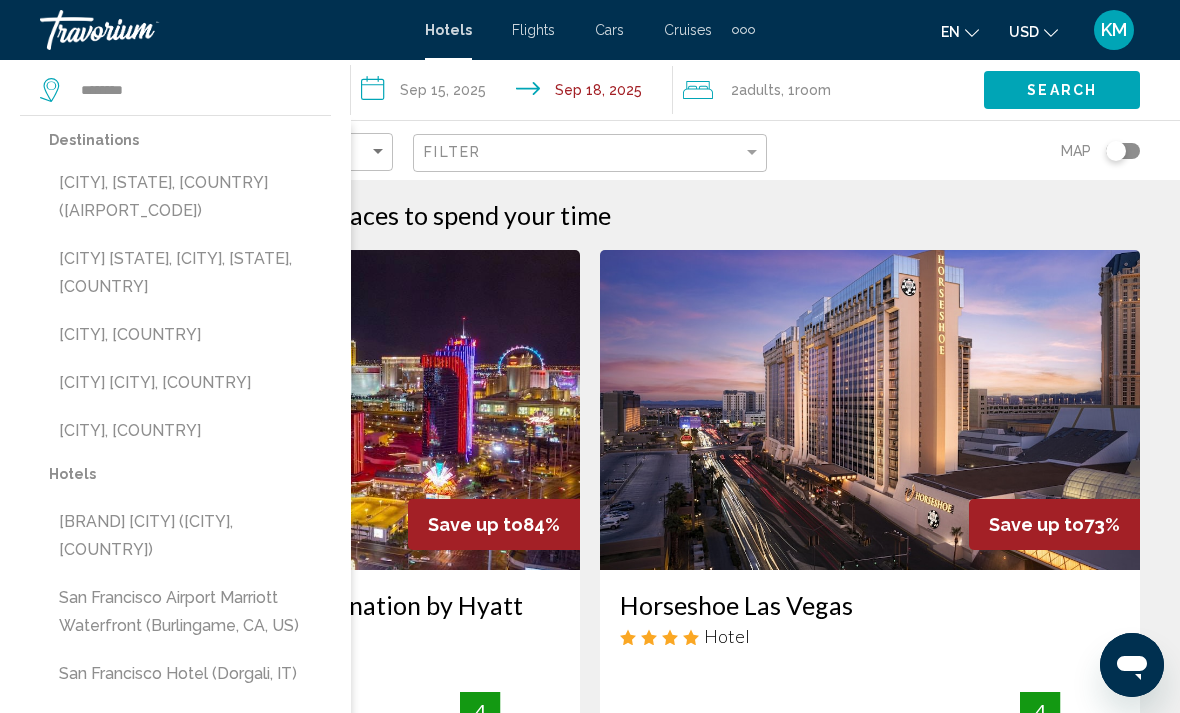 click on "[CITY], [STATE], [COUNTRY] ([AIRPORT_CODE])" at bounding box center [190, 197] 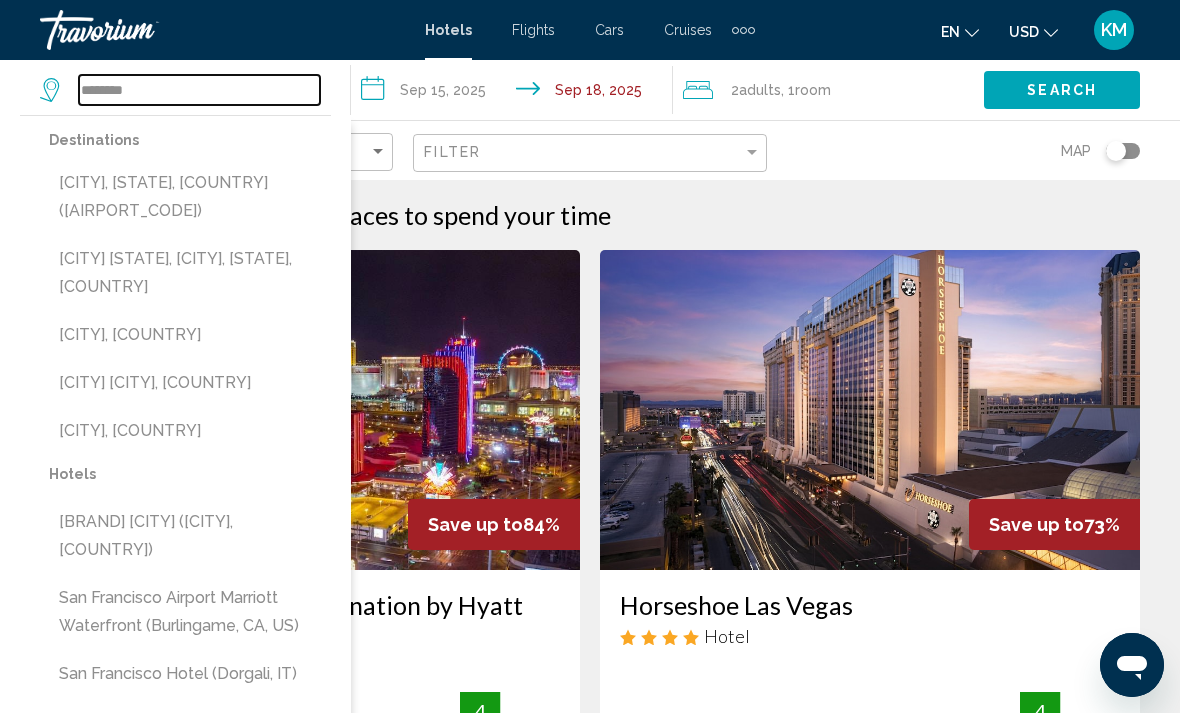 type on "**********" 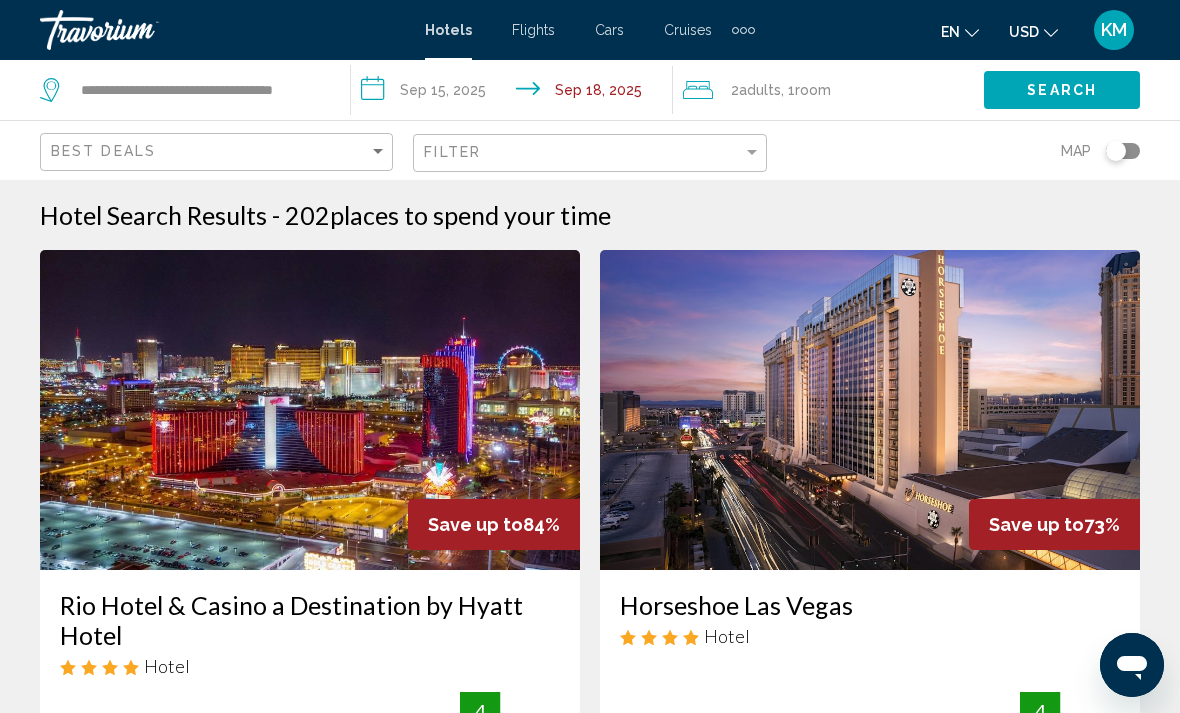 click on "Search" 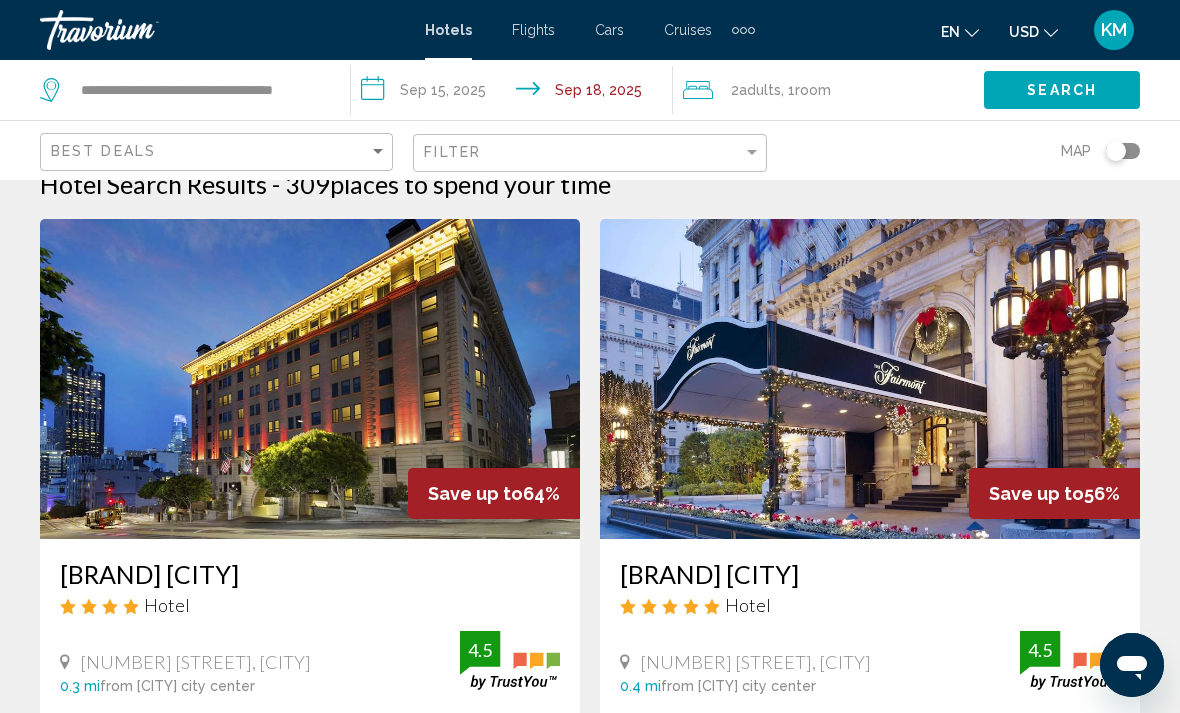 scroll, scrollTop: 0, scrollLeft: 0, axis: both 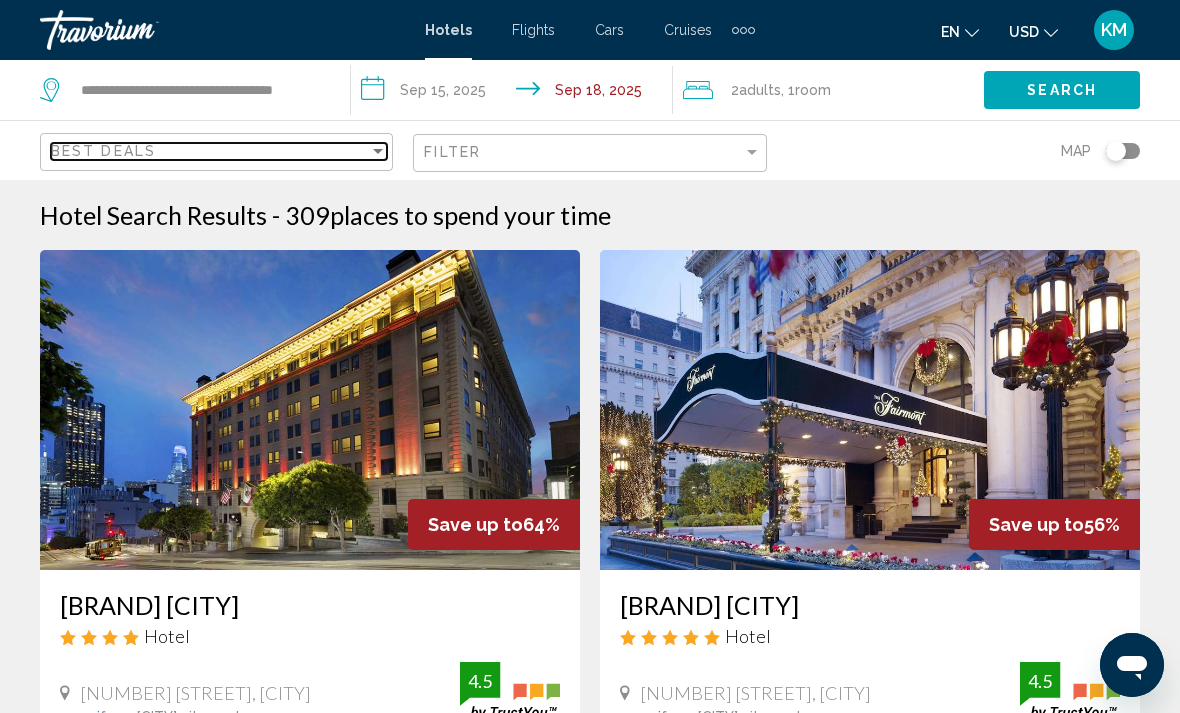 click on "Best Deals" at bounding box center (210, 151) 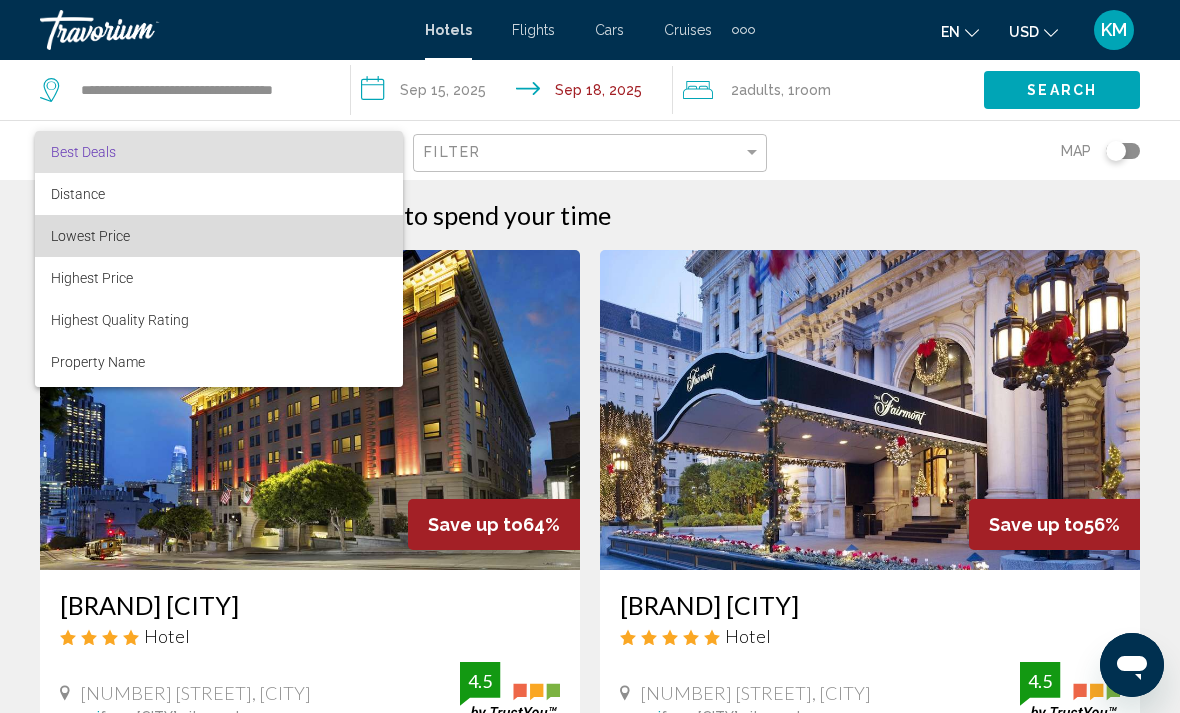 click on "Lowest Price" at bounding box center [90, 236] 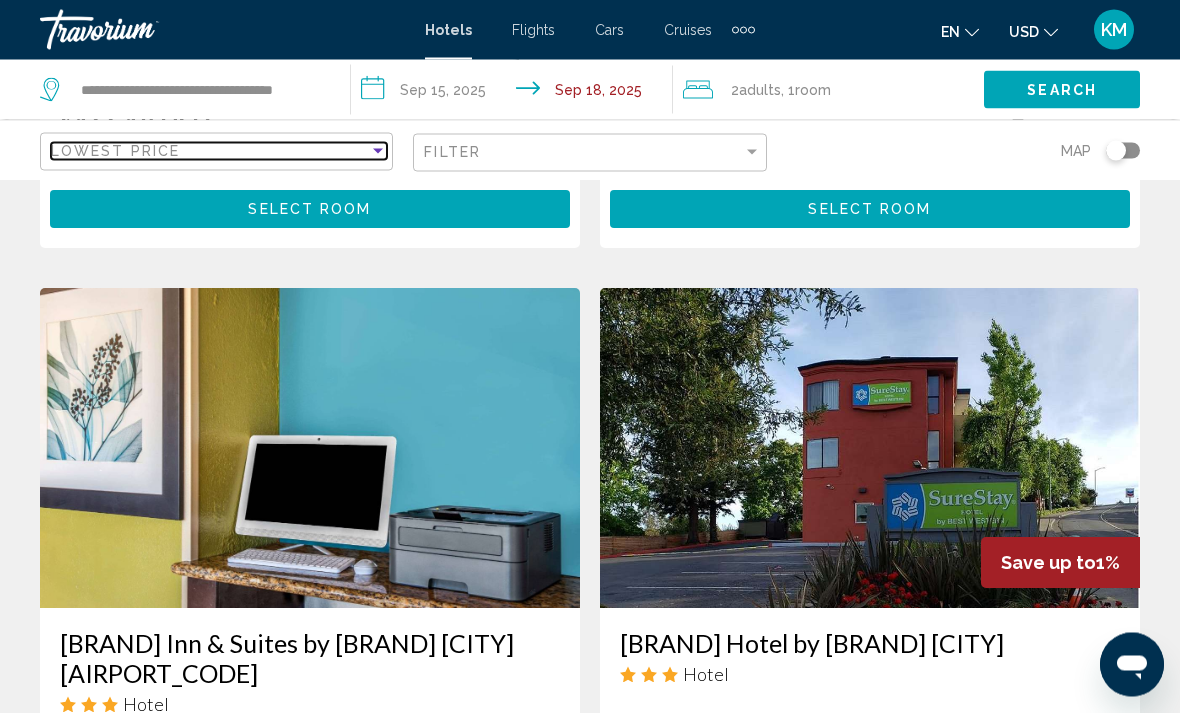scroll, scrollTop: 673, scrollLeft: 0, axis: vertical 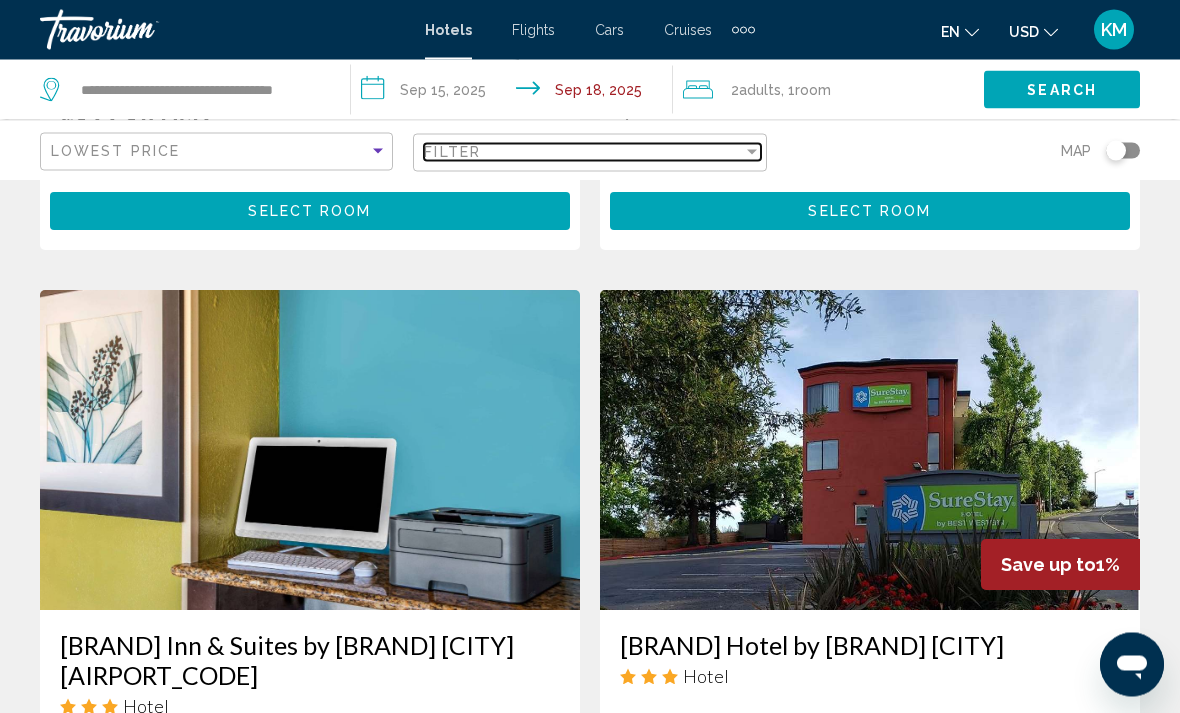 click on "Filter" at bounding box center (583, 152) 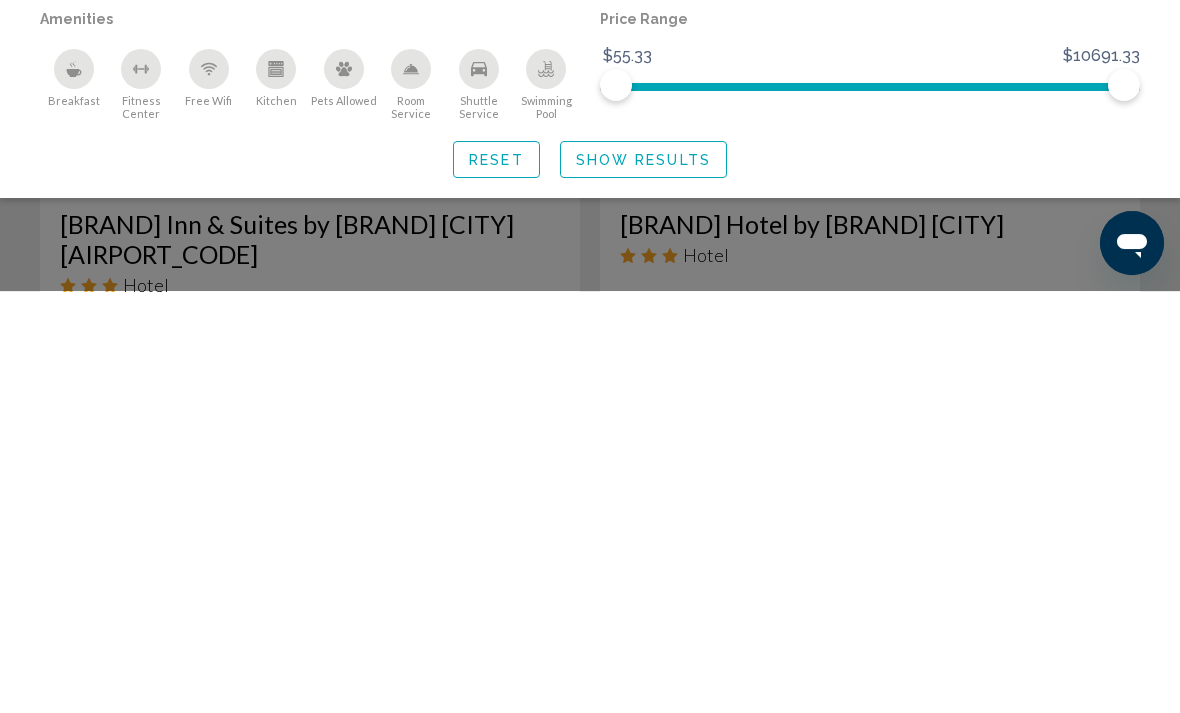 scroll, scrollTop: 681, scrollLeft: 0, axis: vertical 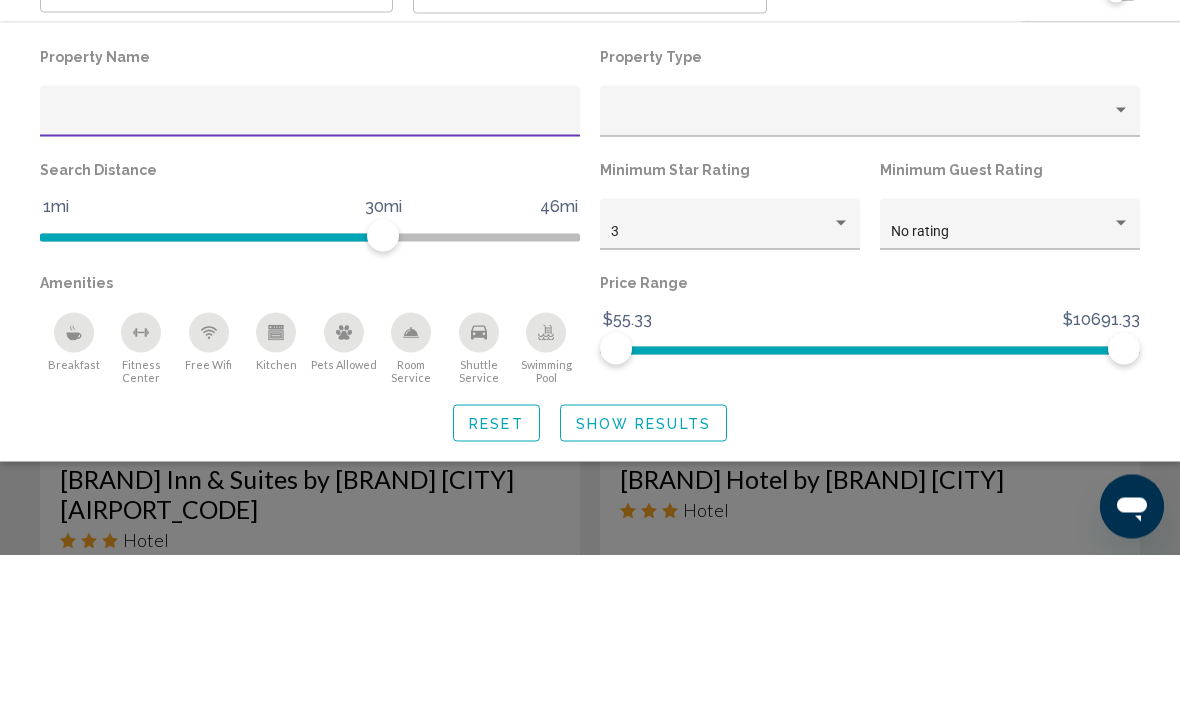click on "3" at bounding box center (721, 390) 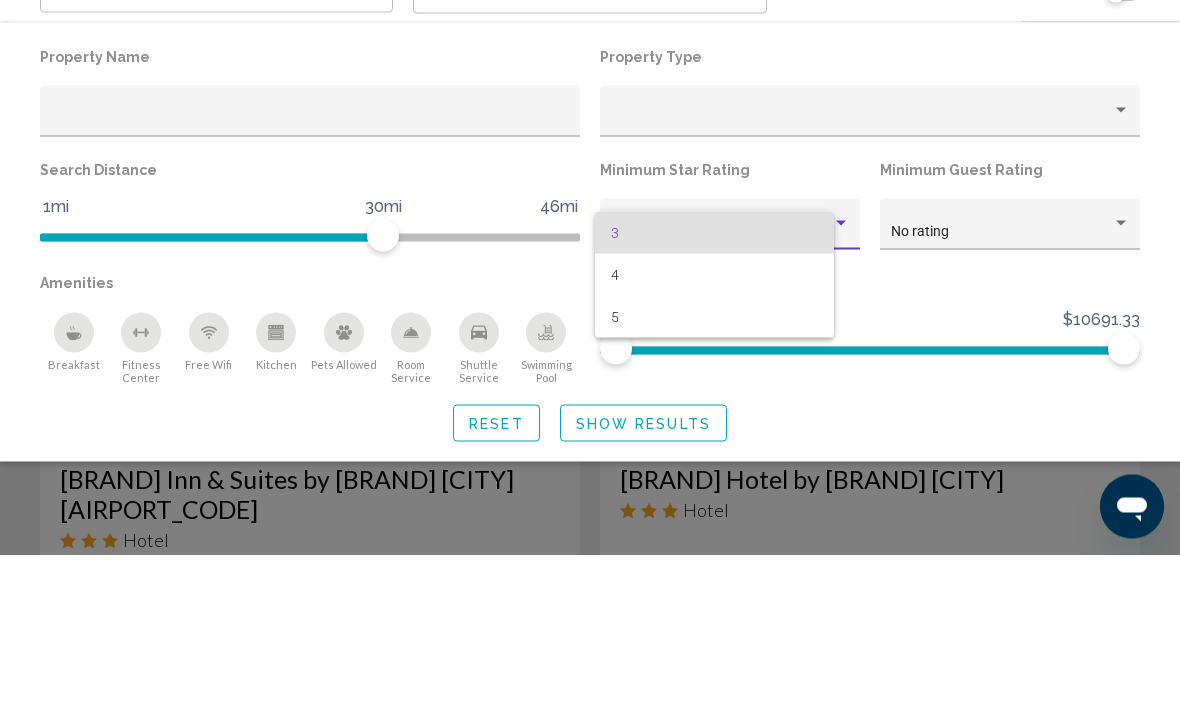 scroll, scrollTop: 840, scrollLeft: 0, axis: vertical 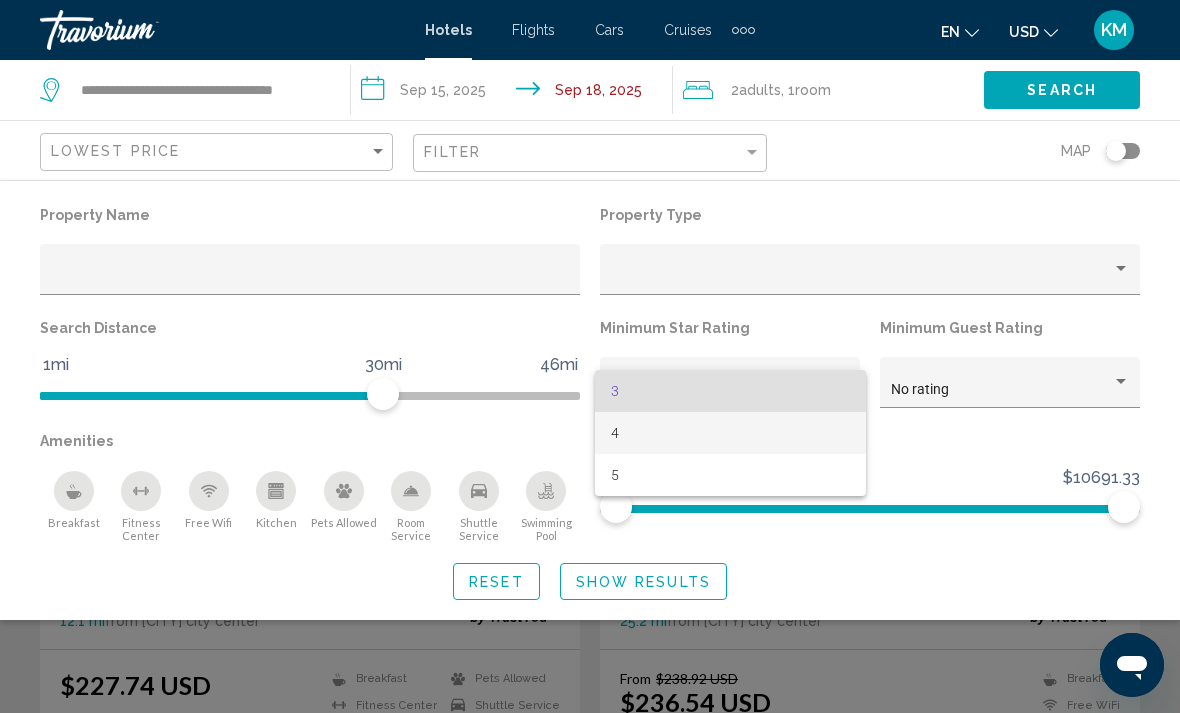 click on "4" at bounding box center [730, 433] 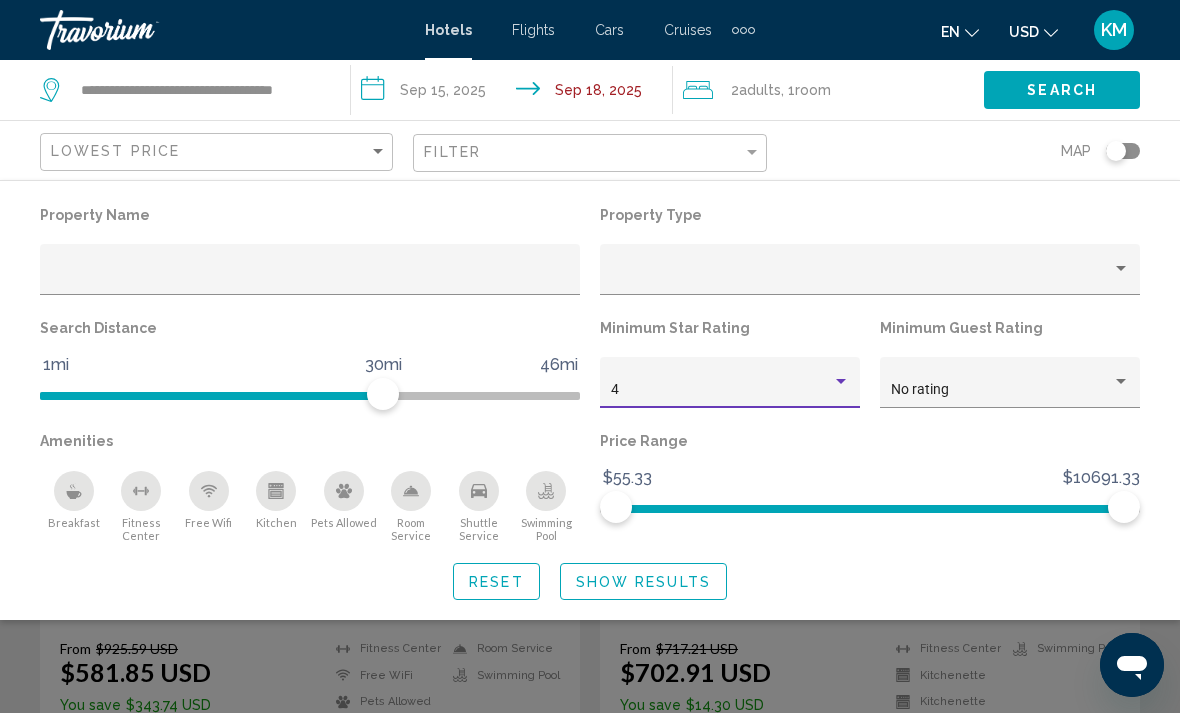 click on "Show Results" 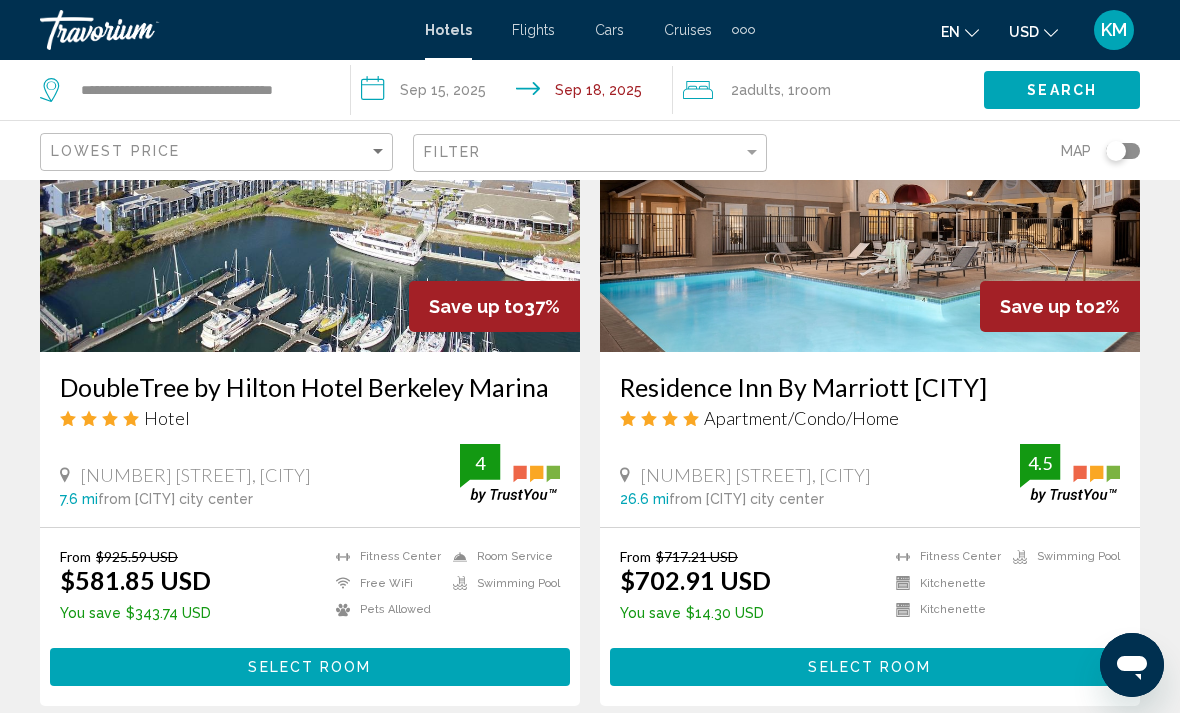 scroll, scrollTop: 936, scrollLeft: 0, axis: vertical 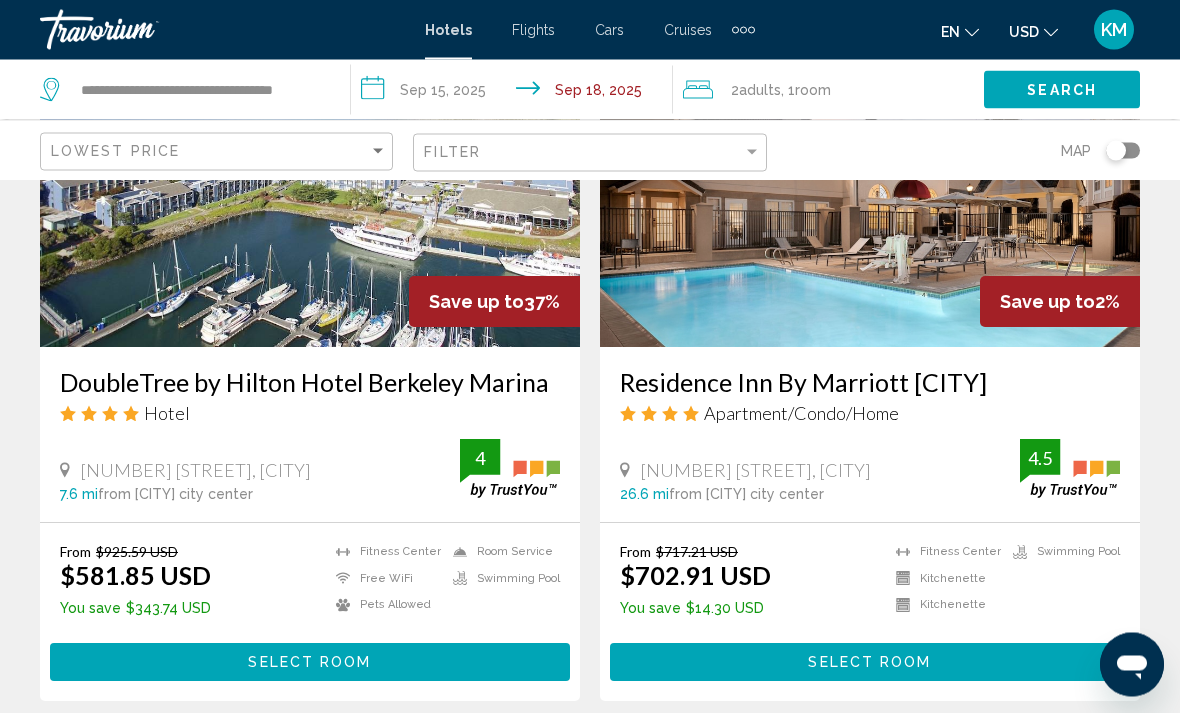 click 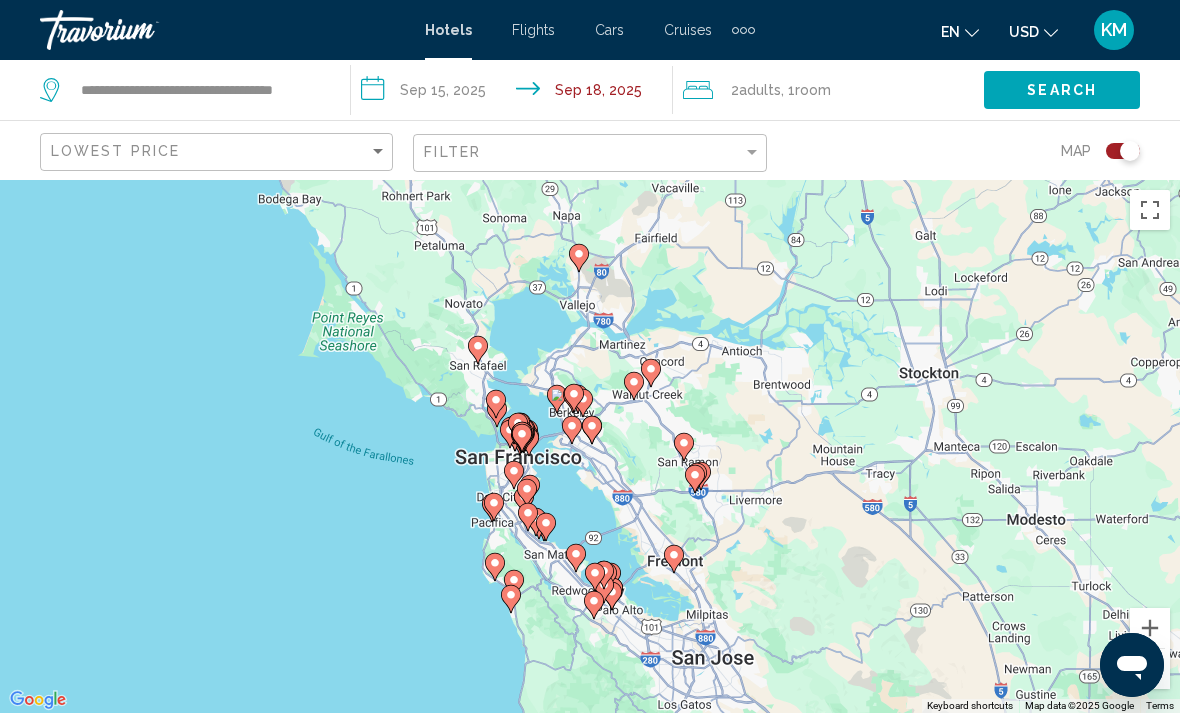 click 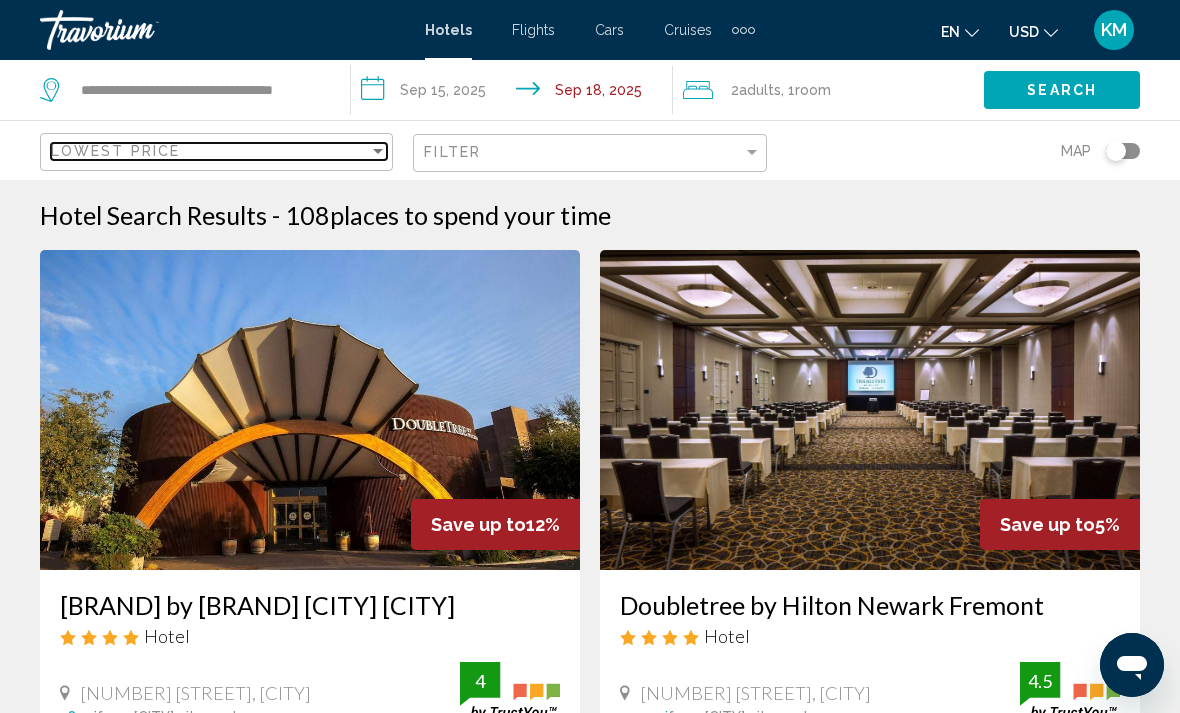 click on "Lowest Price" at bounding box center (210, 151) 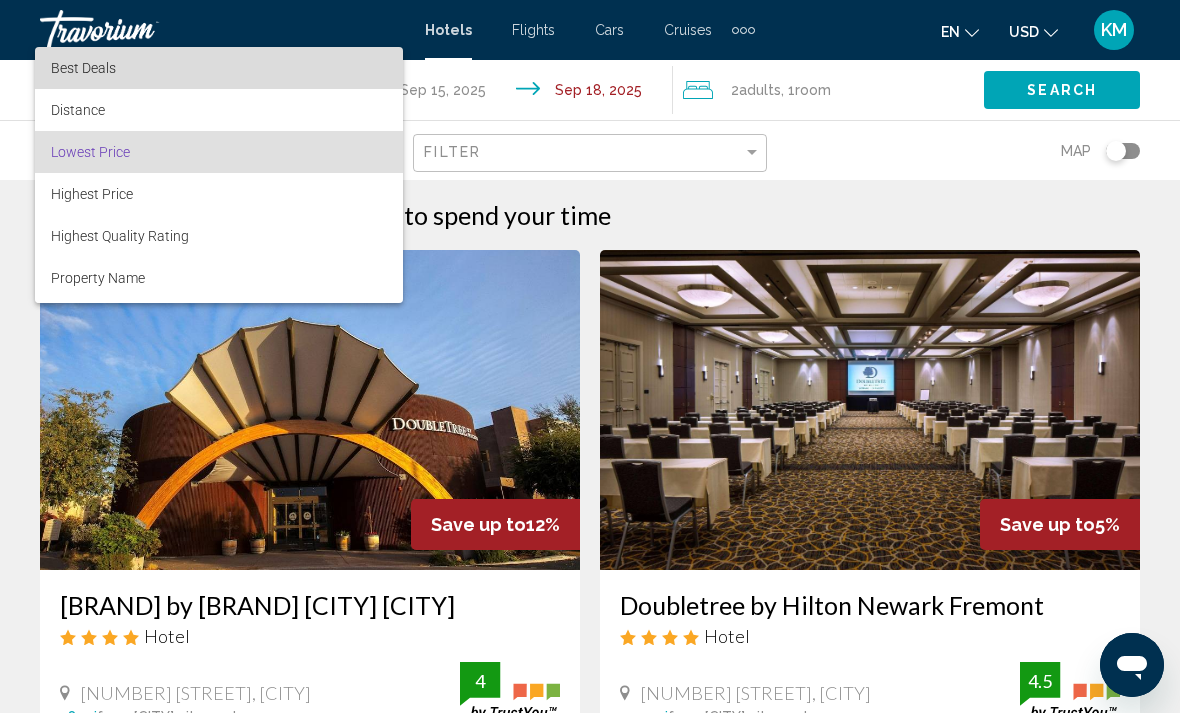 click on "Best Deals" at bounding box center [219, 68] 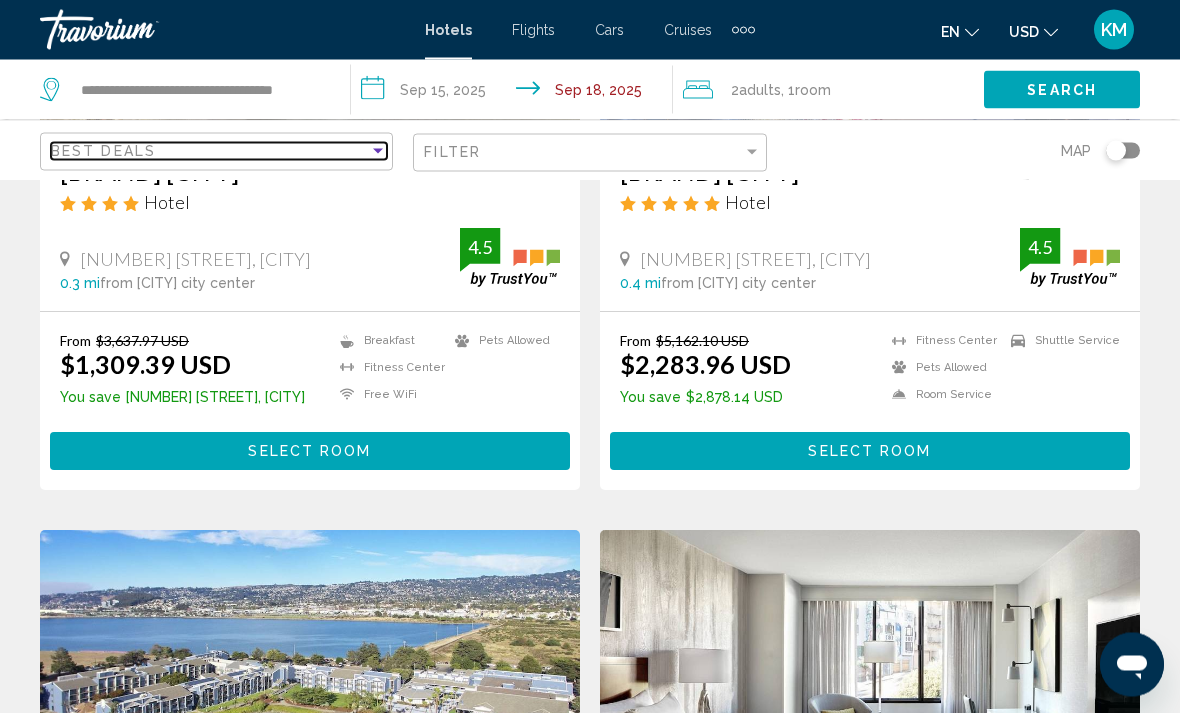 scroll, scrollTop: 429, scrollLeft: 0, axis: vertical 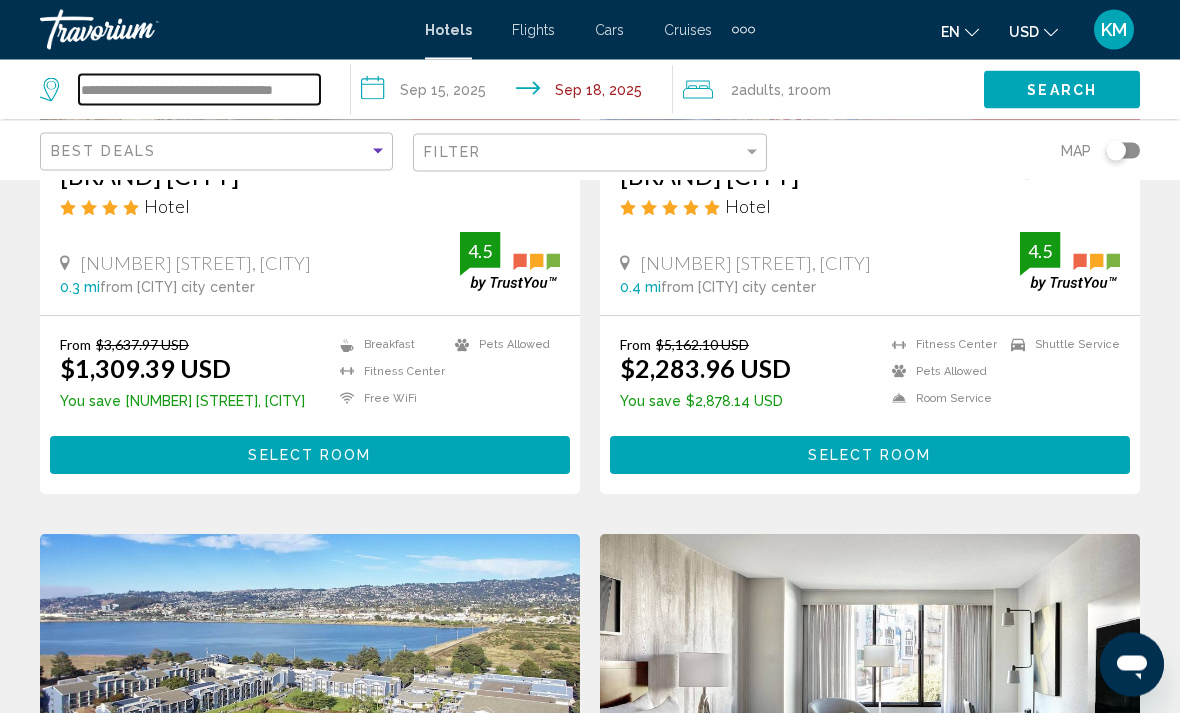 click on "**********" at bounding box center (199, 90) 